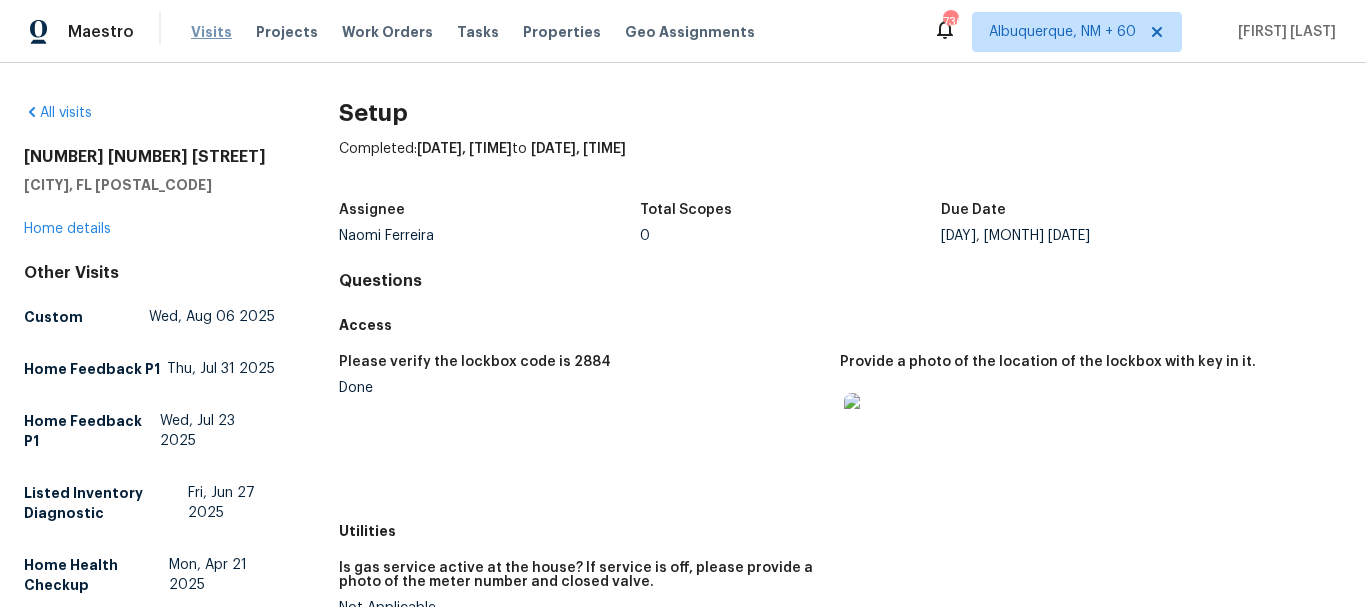 scroll, scrollTop: 0, scrollLeft: 0, axis: both 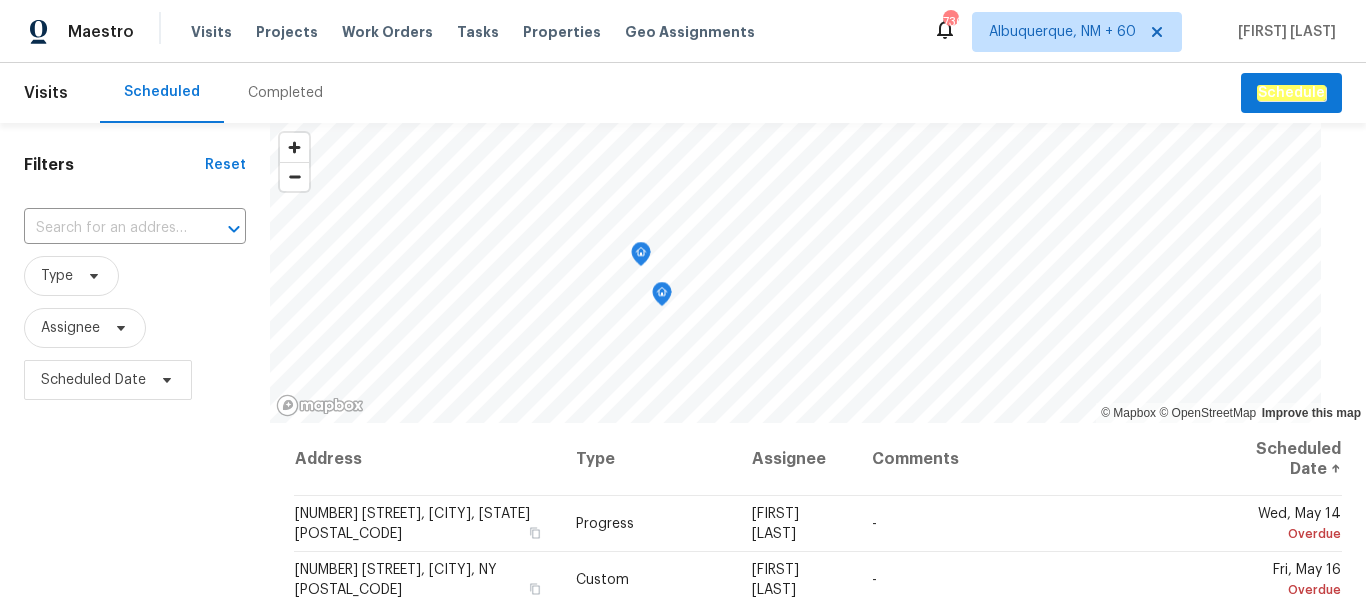 click on "Completed" at bounding box center [285, 93] 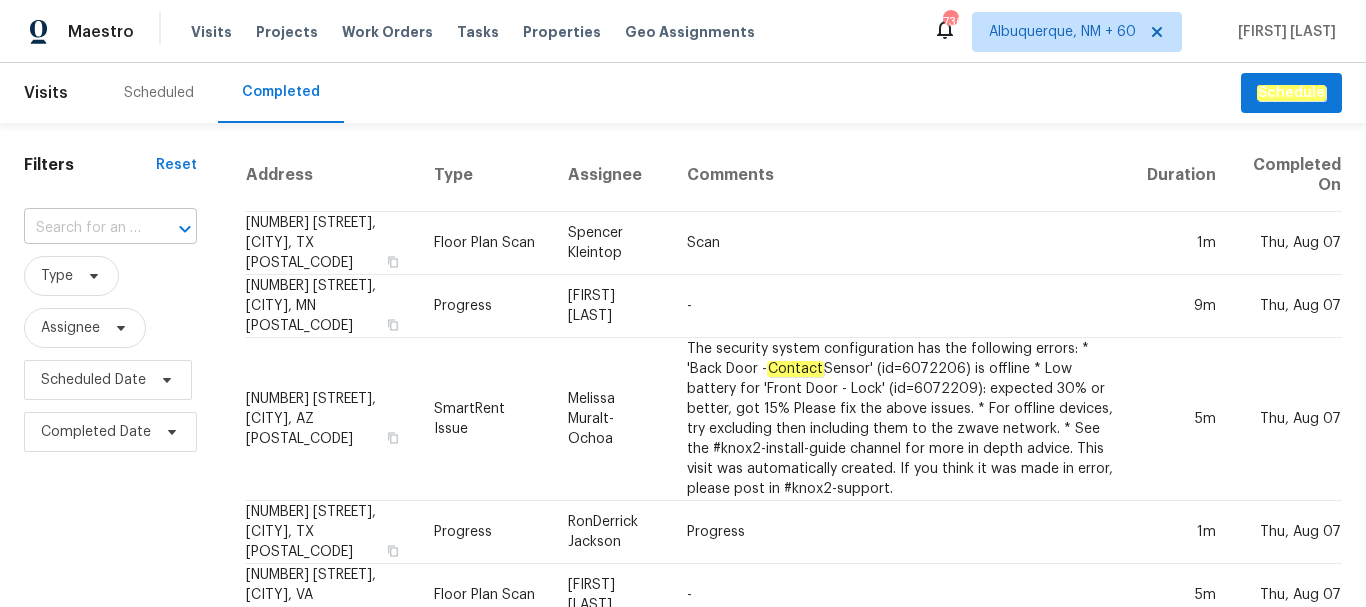 click at bounding box center [82, 228] 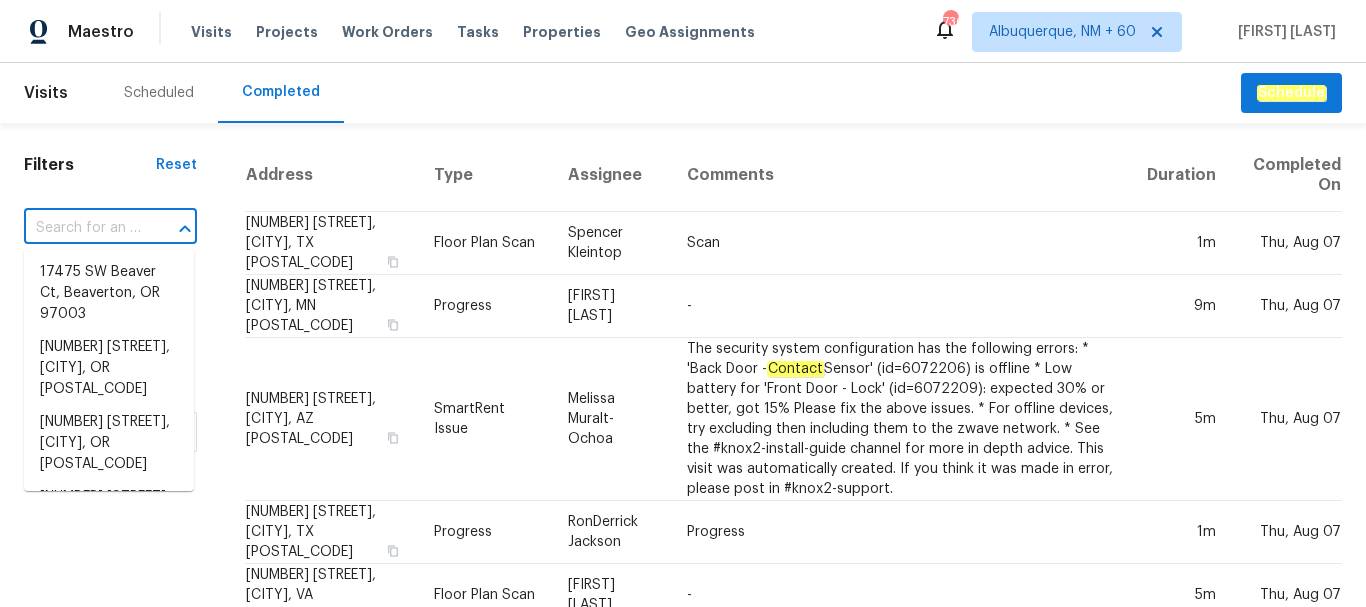 paste on "Welcome to this beautifully maintained property, boasting a neutral color paint scheme that adds a touch of elegance to the home. The kitchen is a chef's dream, equipped with all stainless steel appliances, ready to cater to all your culinary needs. The fresh interior paint gives the home a clean, crisp feel, while the partial flooring replacement adds a modern touch. The fenced-in backyard provides privacy and security, perfect for outdoor activities or simply enjoying a quiet afternoon. The patio is an added bonus, ideal for entertaining or relaxing. This property is a must-see, offering a perfect blend of style and comfort." 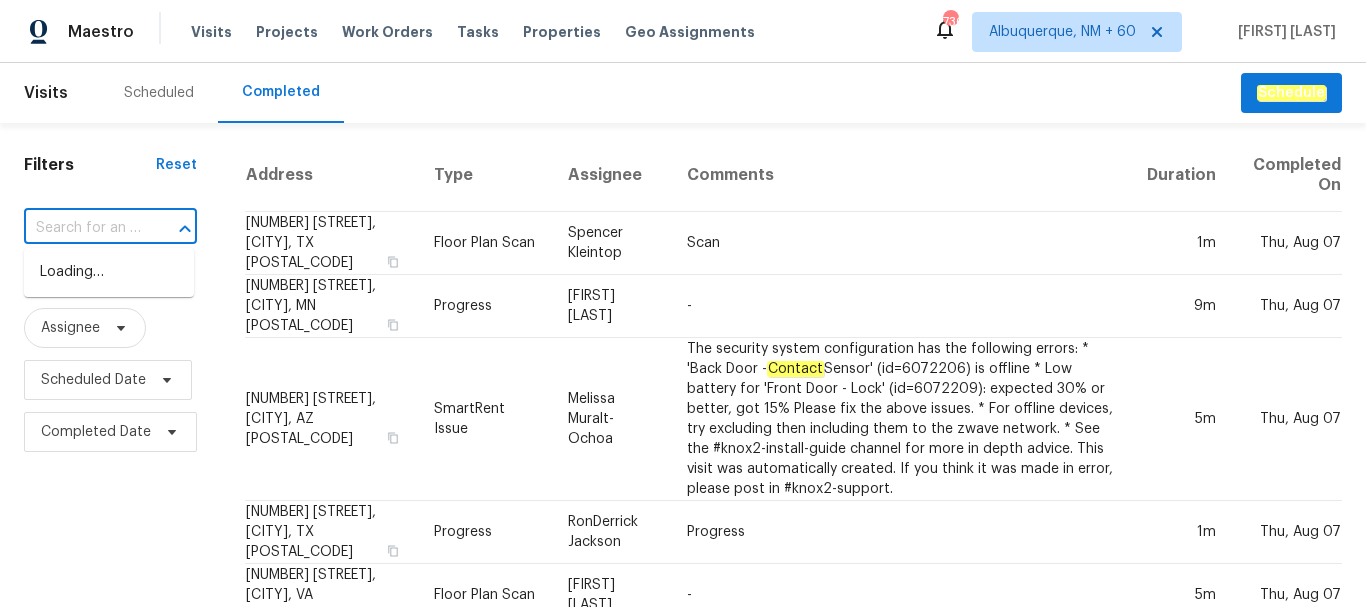 scroll, scrollTop: 0, scrollLeft: 0, axis: both 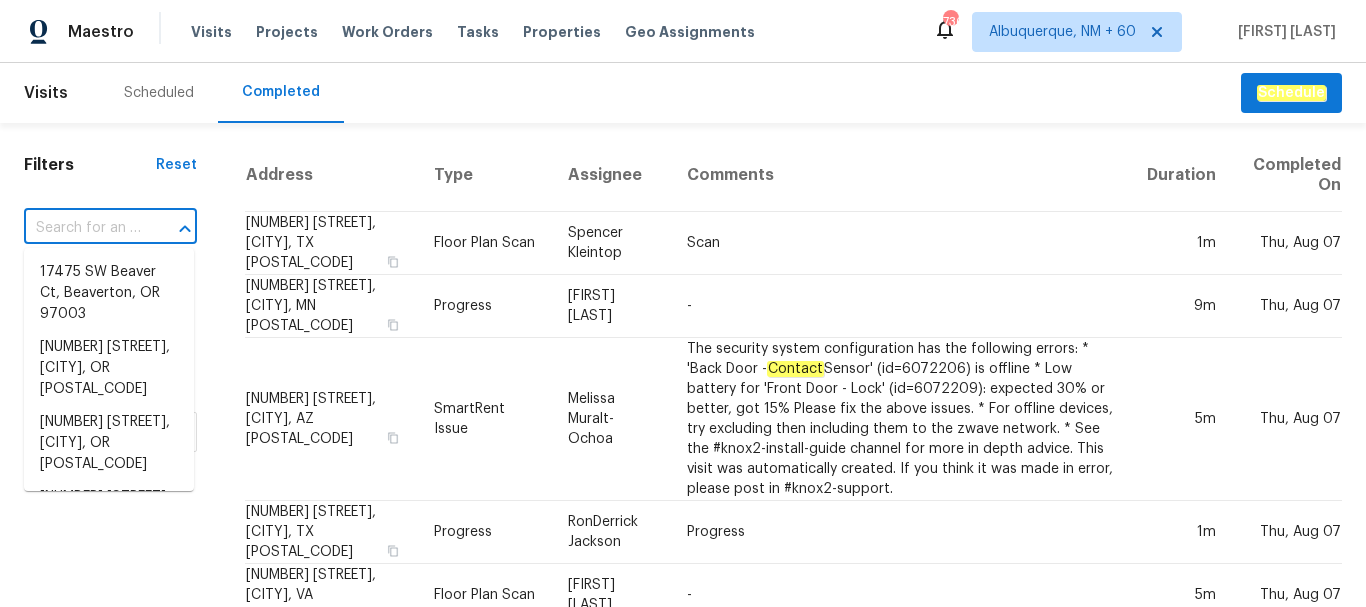 paste on "[NUMBER] [STREET], [CITY], NM [POSTAL_CODE]" 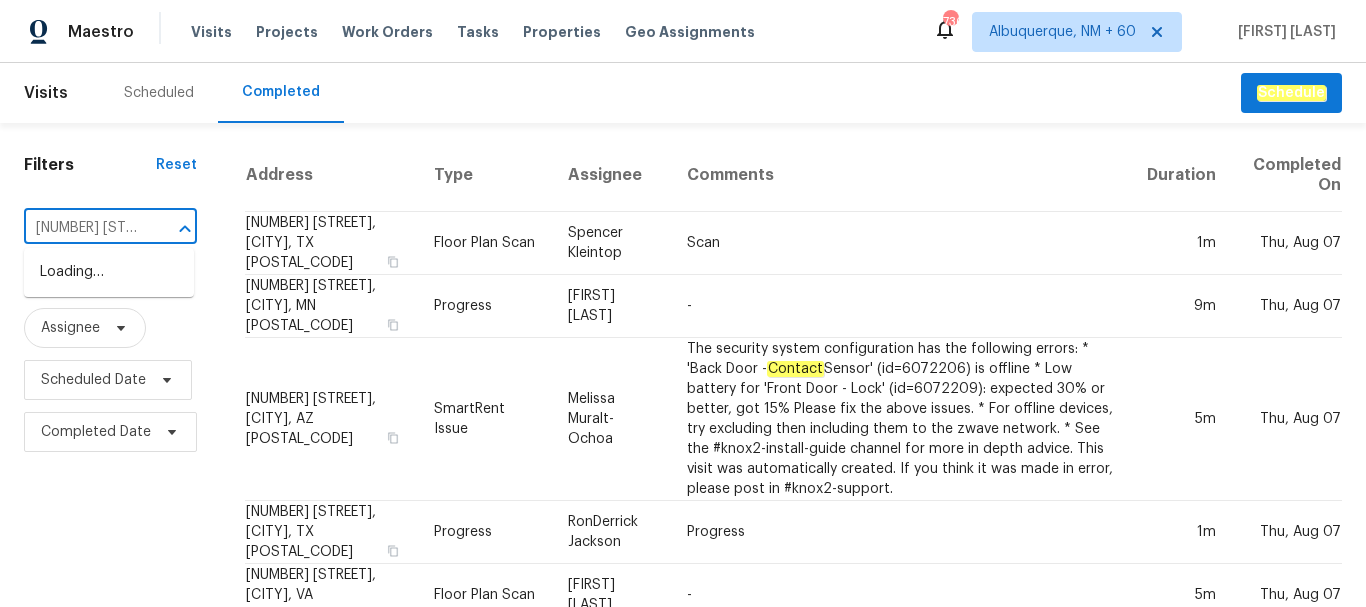 scroll, scrollTop: 0, scrollLeft: 173, axis: horizontal 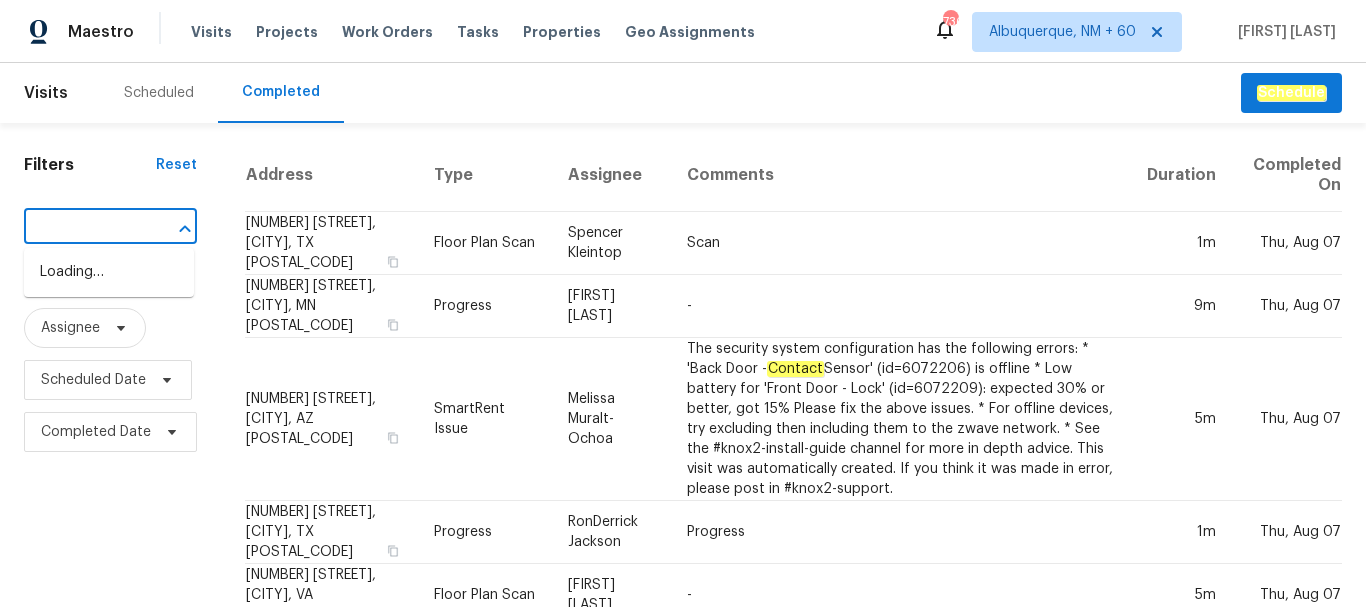 type on "[NUMBER] [STREET], [CITY], NM [POSTAL_CODE]" 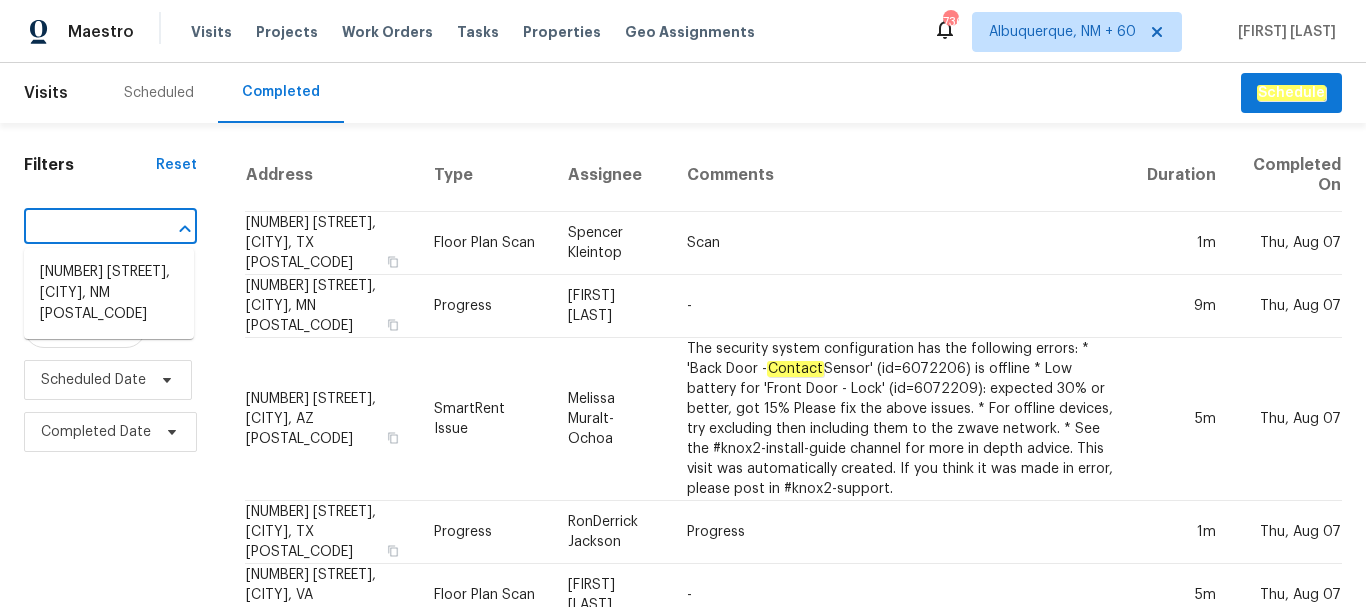 click on "[NUMBER] [STREET], [CITY], NM [POSTAL_CODE]" at bounding box center [109, 293] 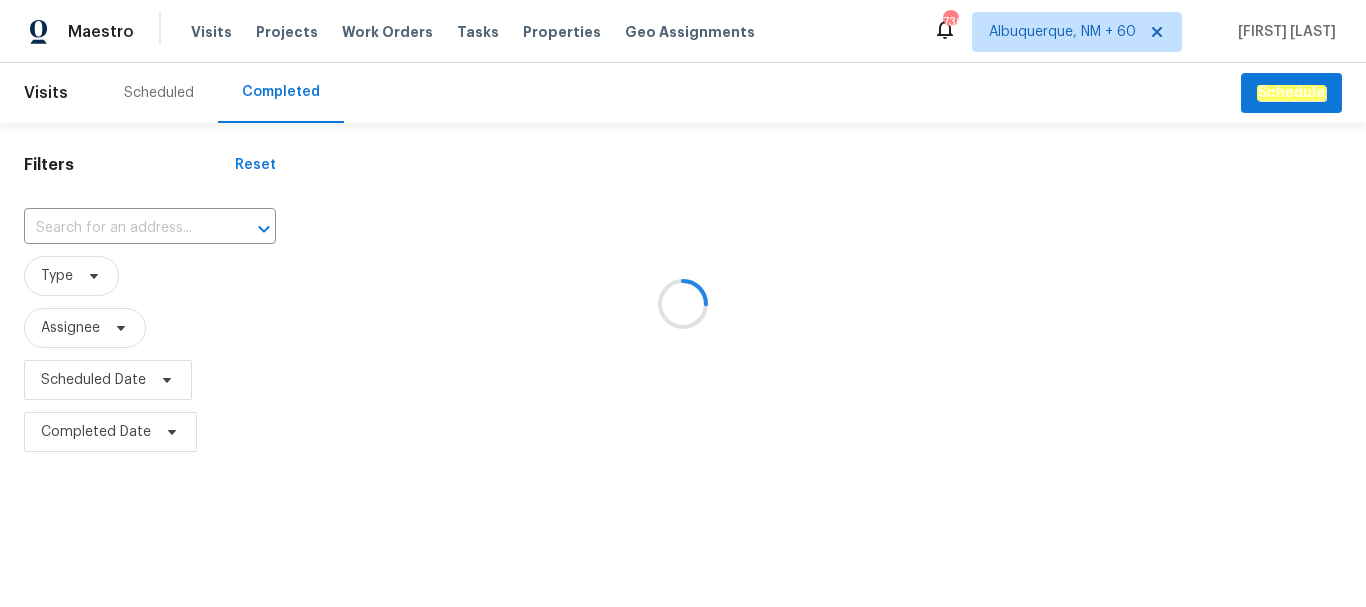 type on "[NUMBER] [STREET], [CITY], NM [POSTAL_CODE]" 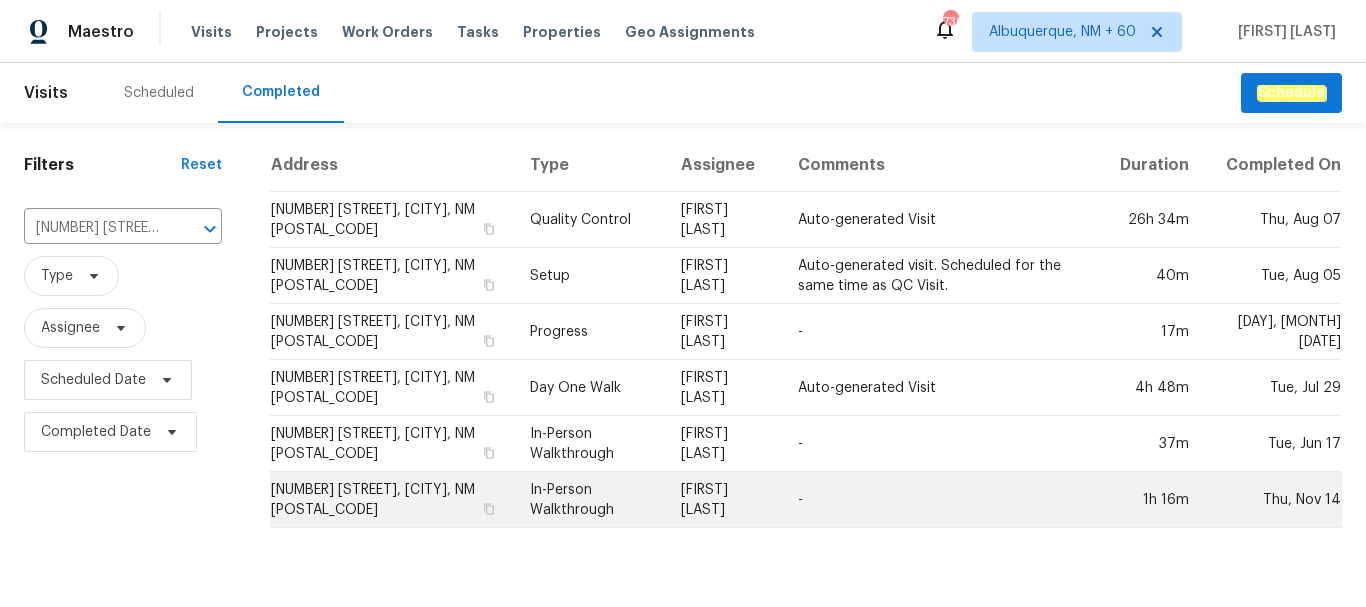 click on "In-Person Walkthrough" at bounding box center [589, 500] 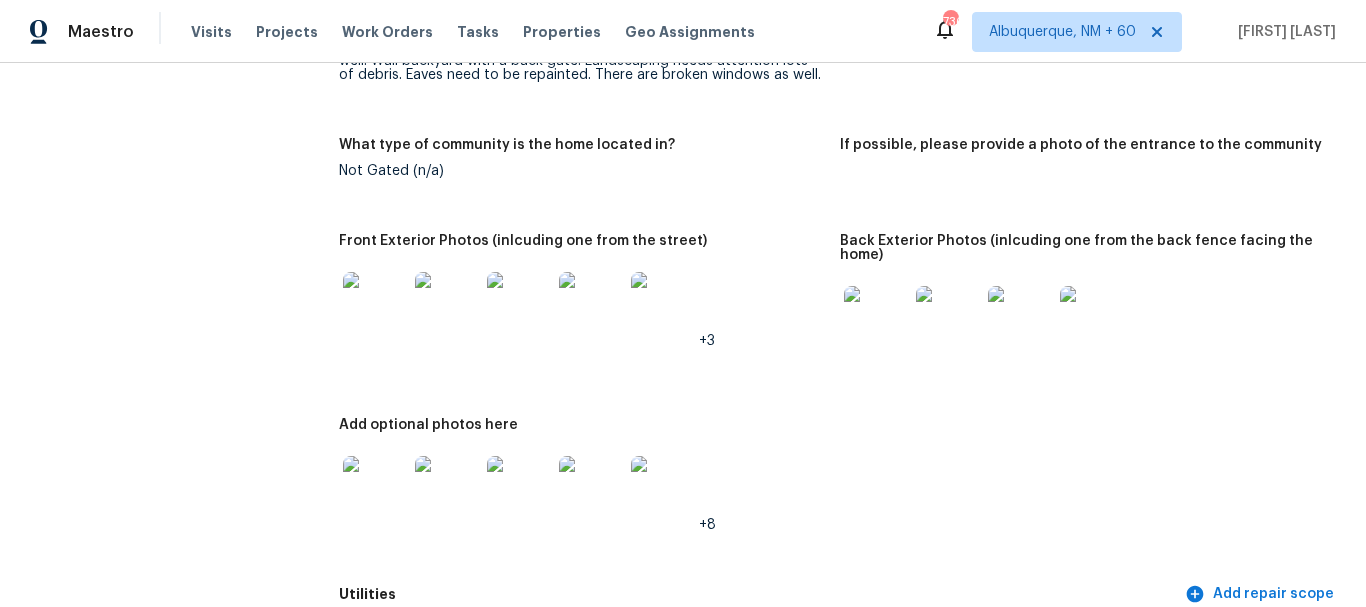 scroll, scrollTop: 900, scrollLeft: 0, axis: vertical 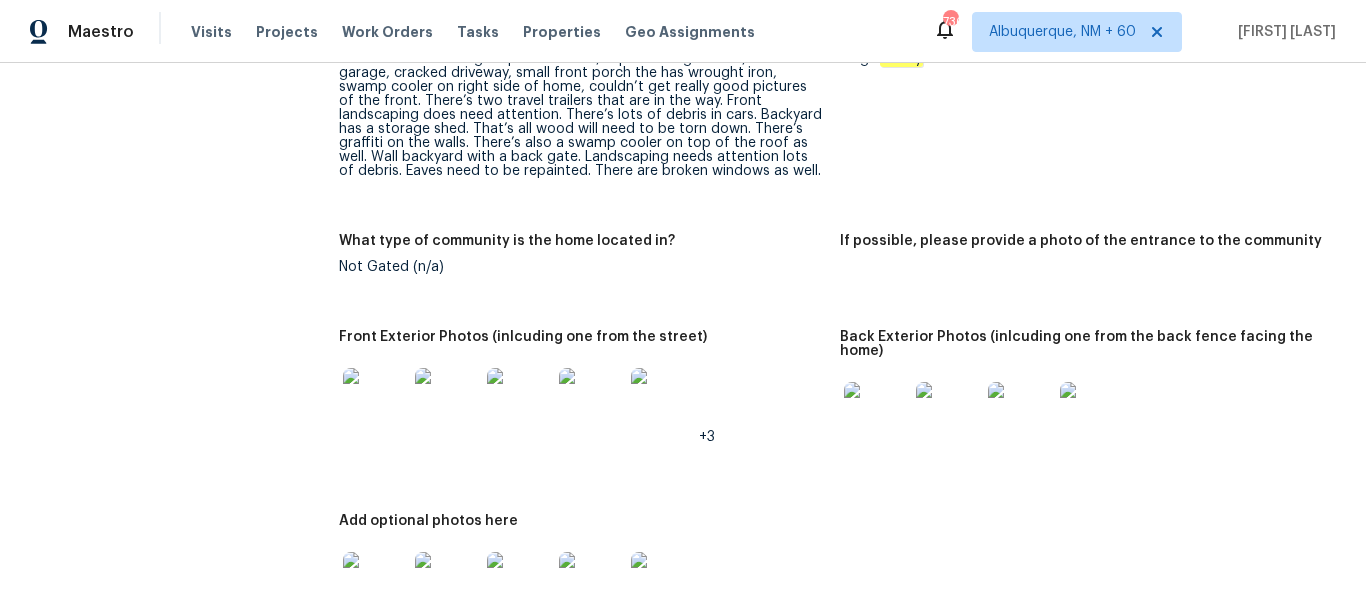 click at bounding box center [876, 414] 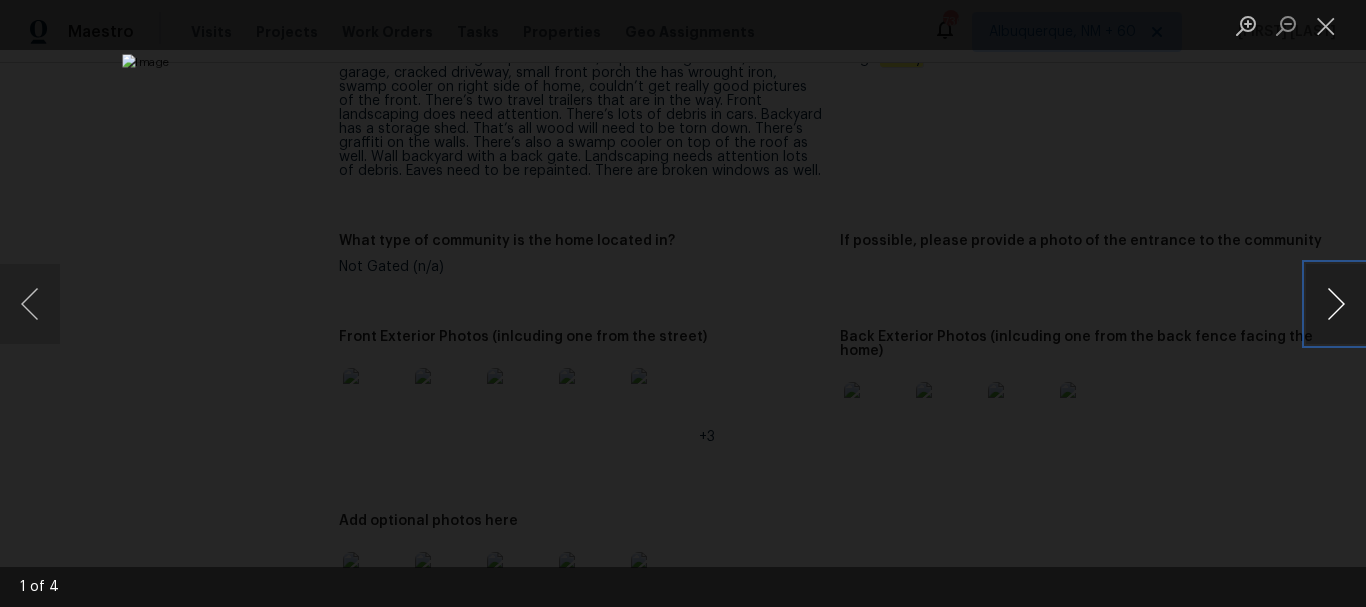 click at bounding box center [1336, 304] 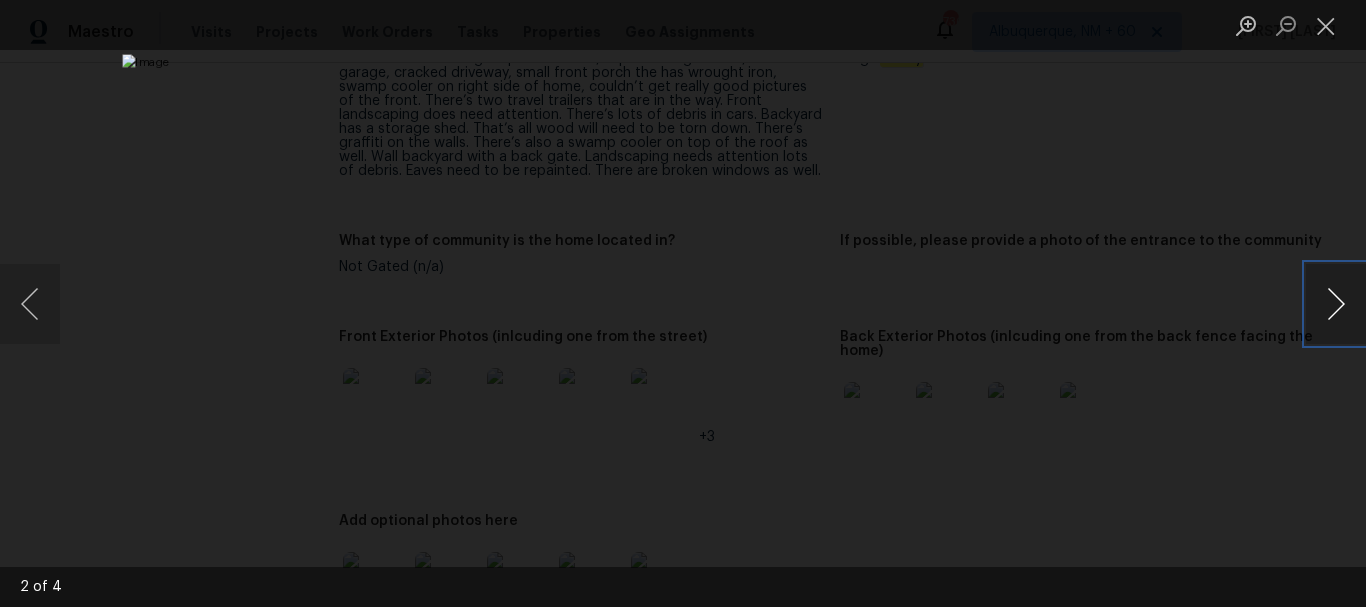 click at bounding box center [1336, 304] 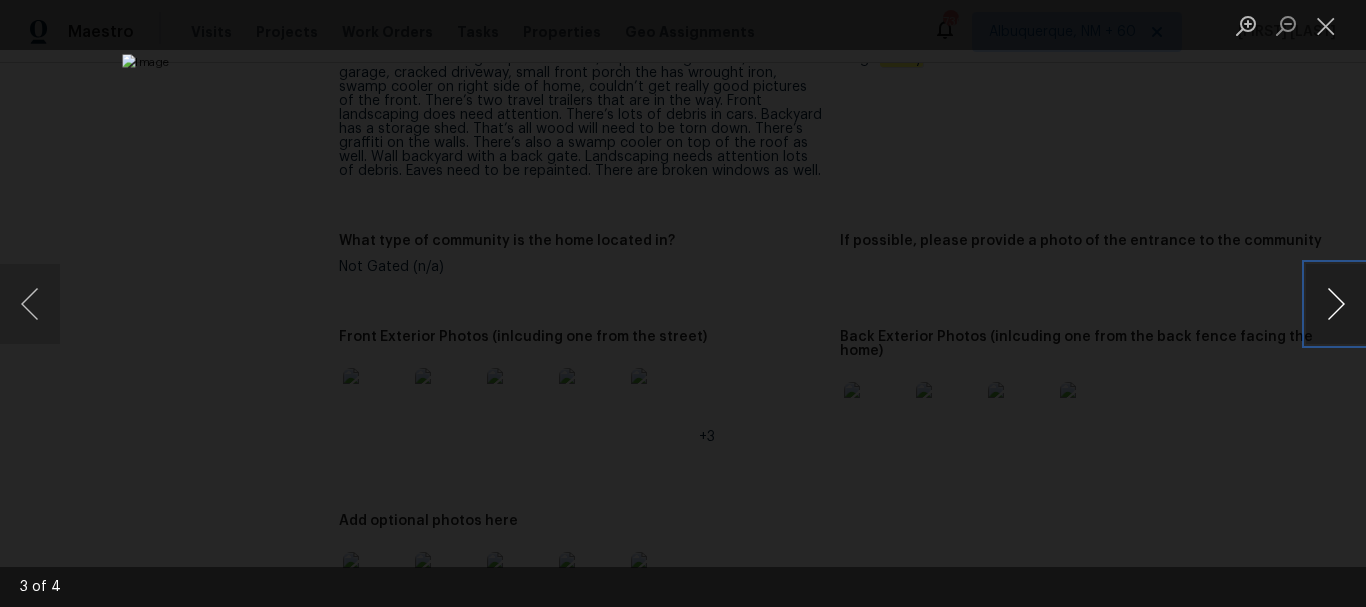 click at bounding box center [1336, 304] 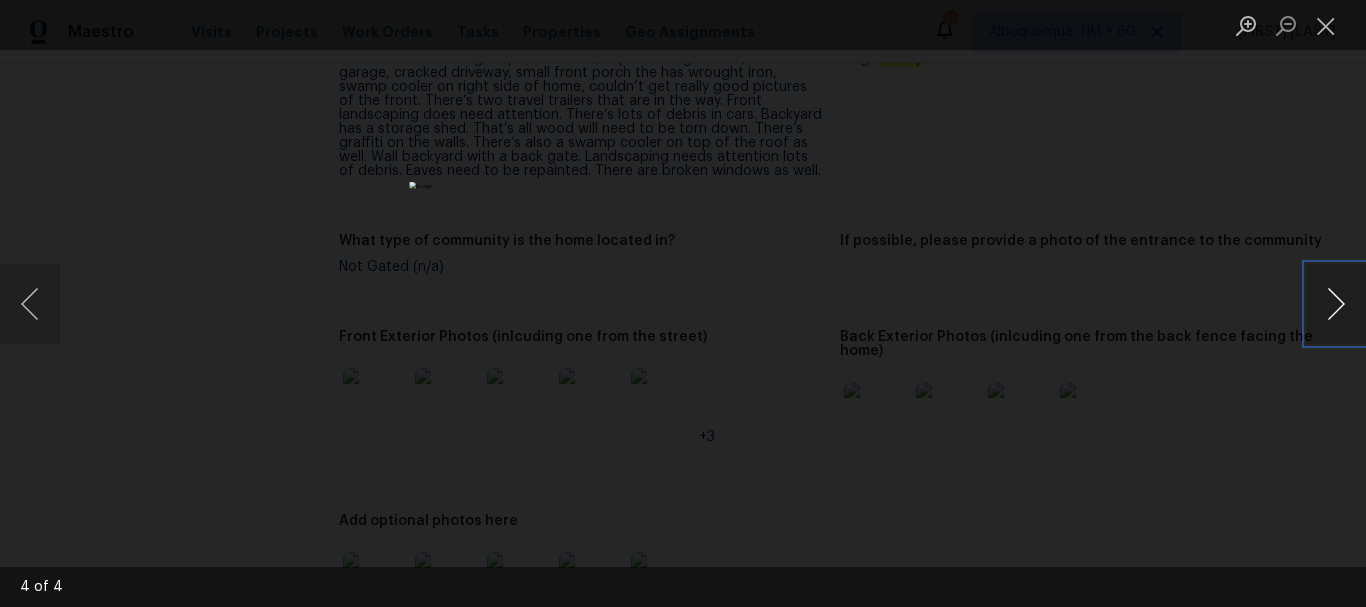 click at bounding box center (1336, 304) 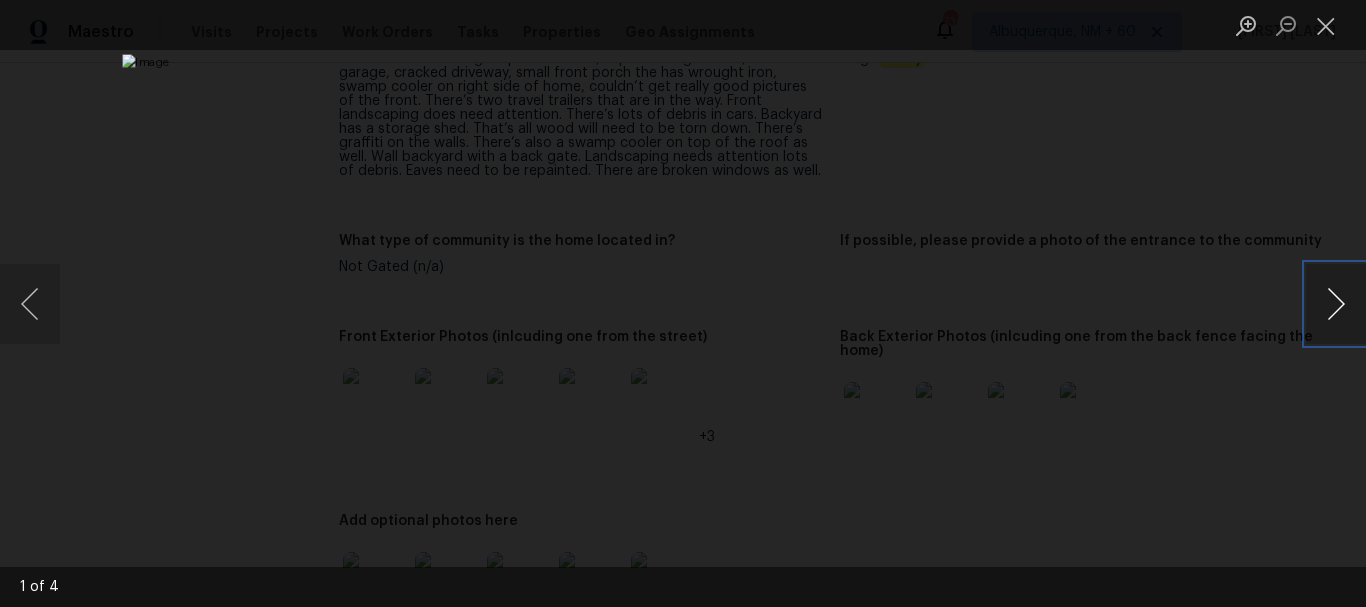 click at bounding box center [1336, 304] 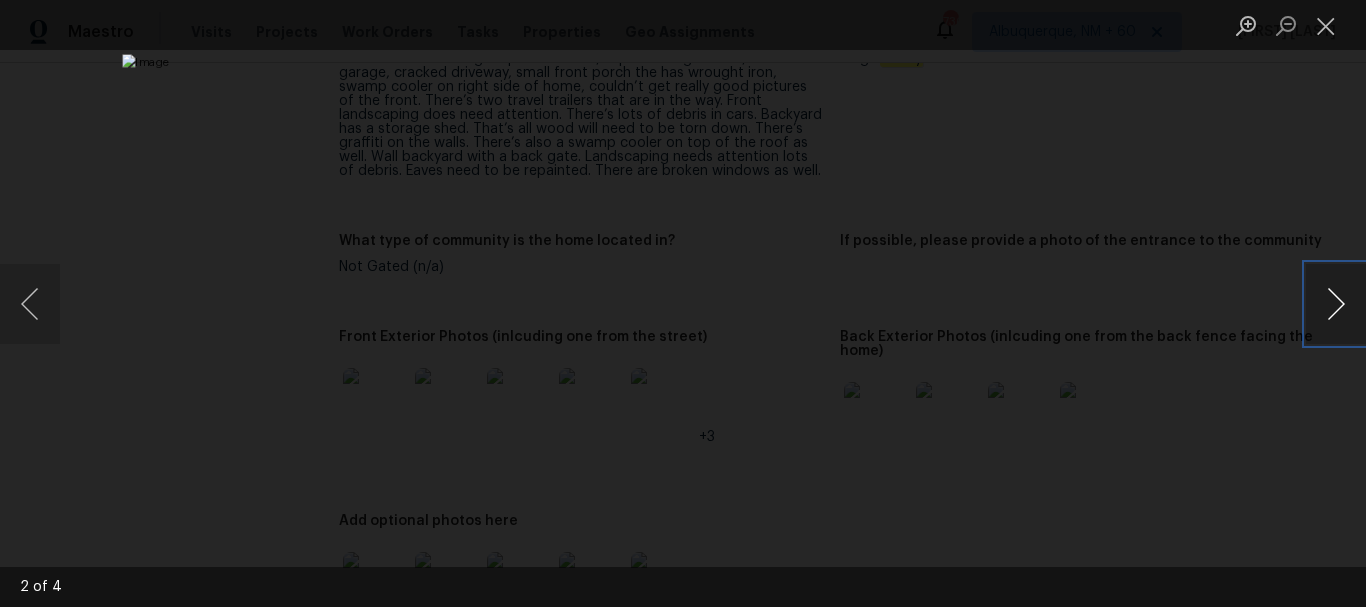 type 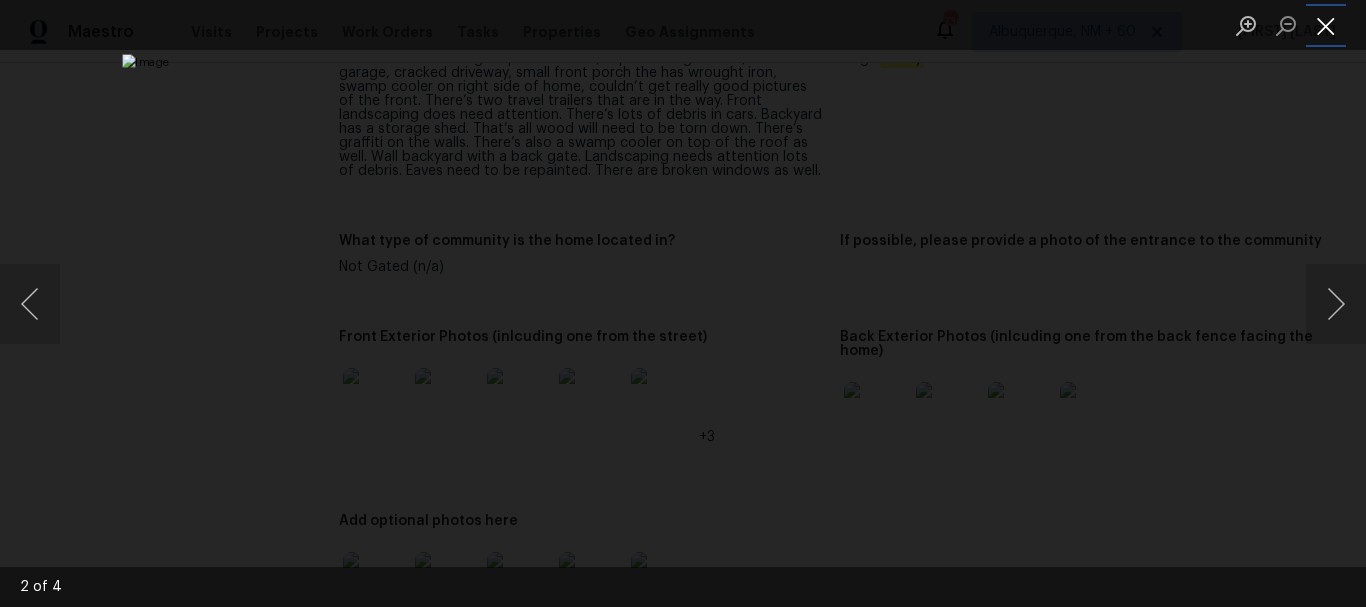 click at bounding box center (1326, 25) 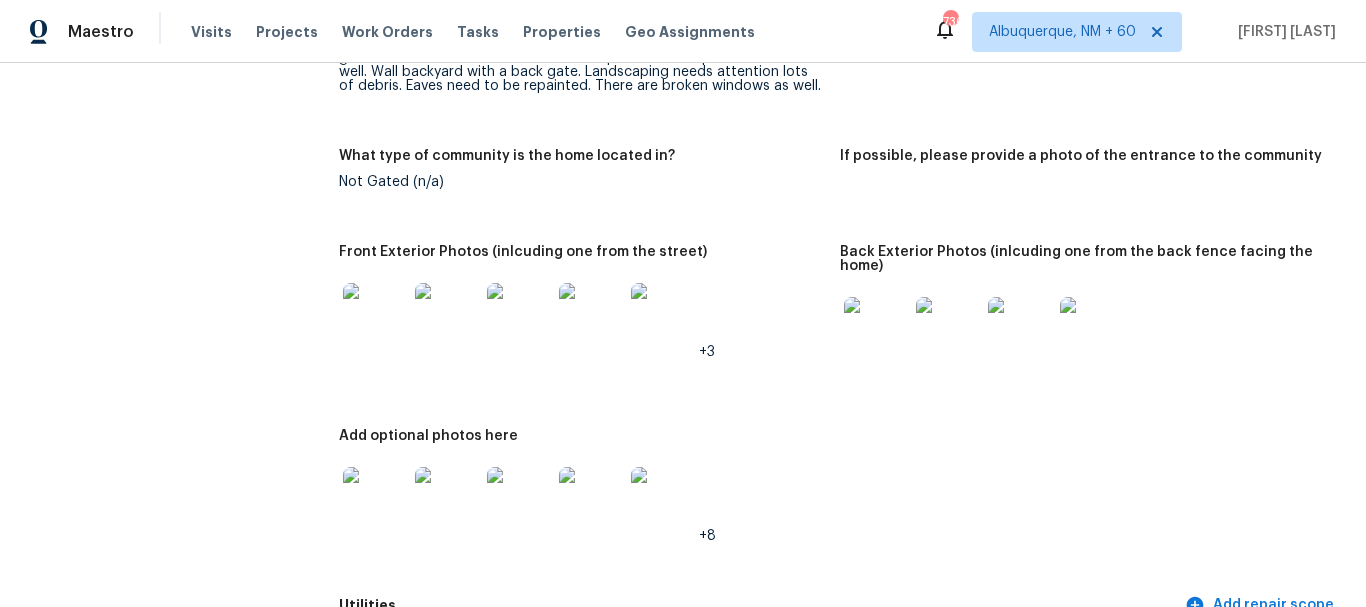 scroll, scrollTop: 1100, scrollLeft: 0, axis: vertical 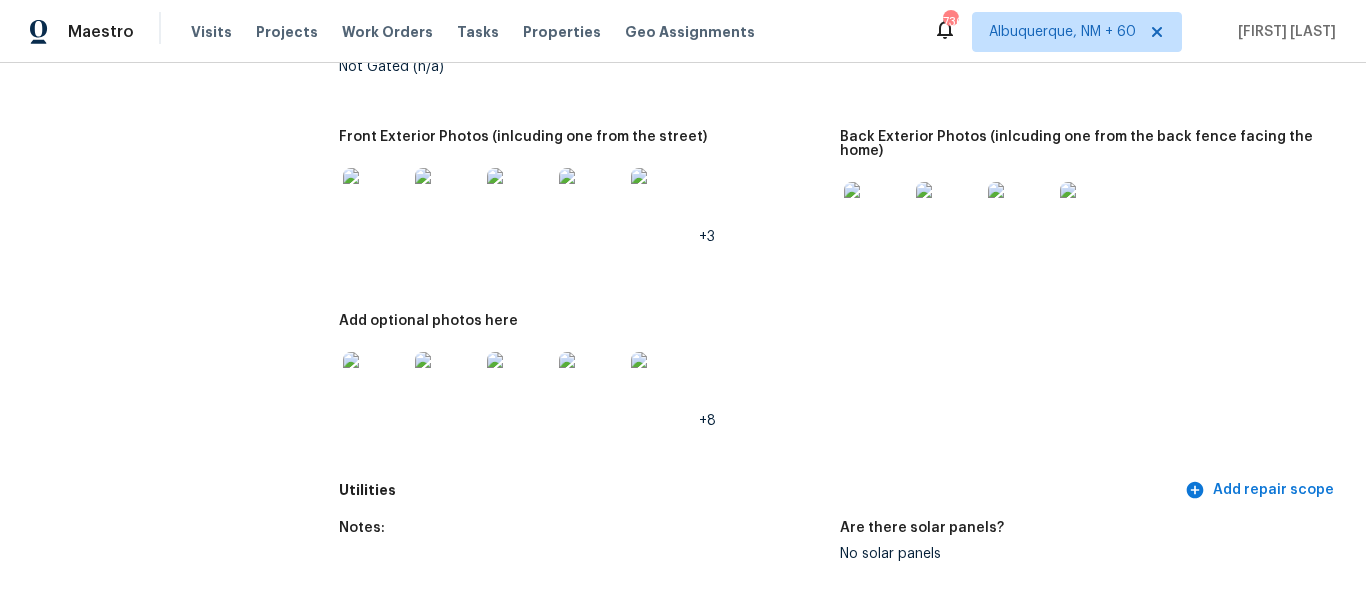 click at bounding box center [375, 384] 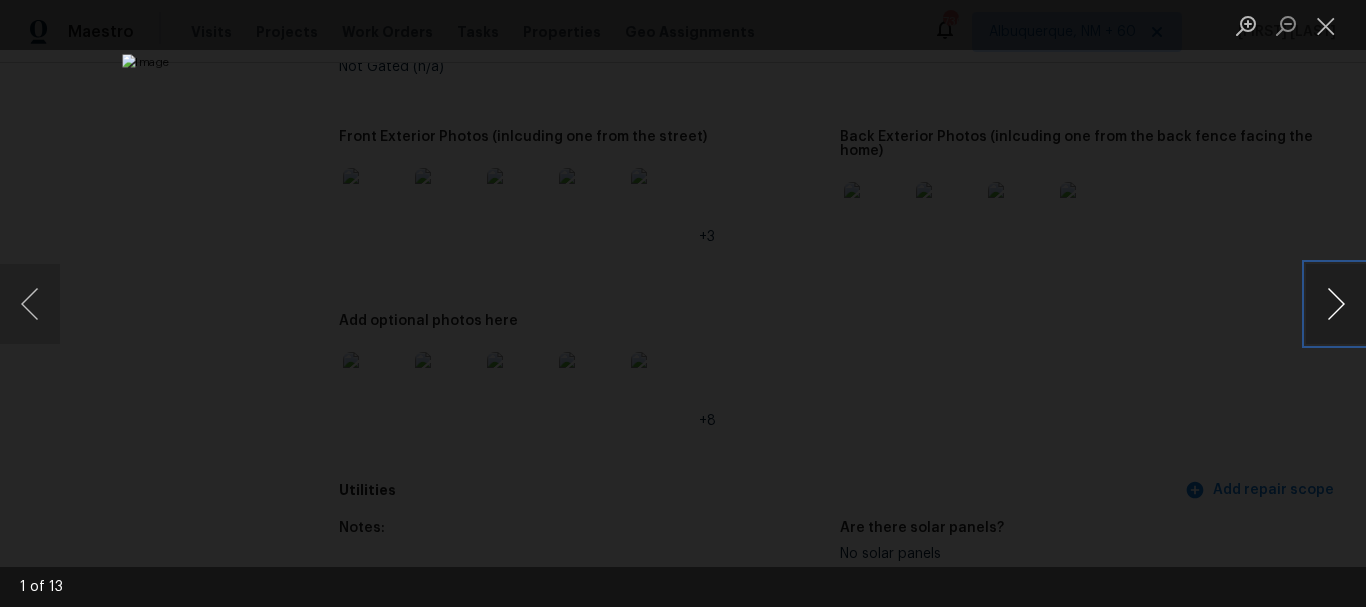 click at bounding box center (1336, 304) 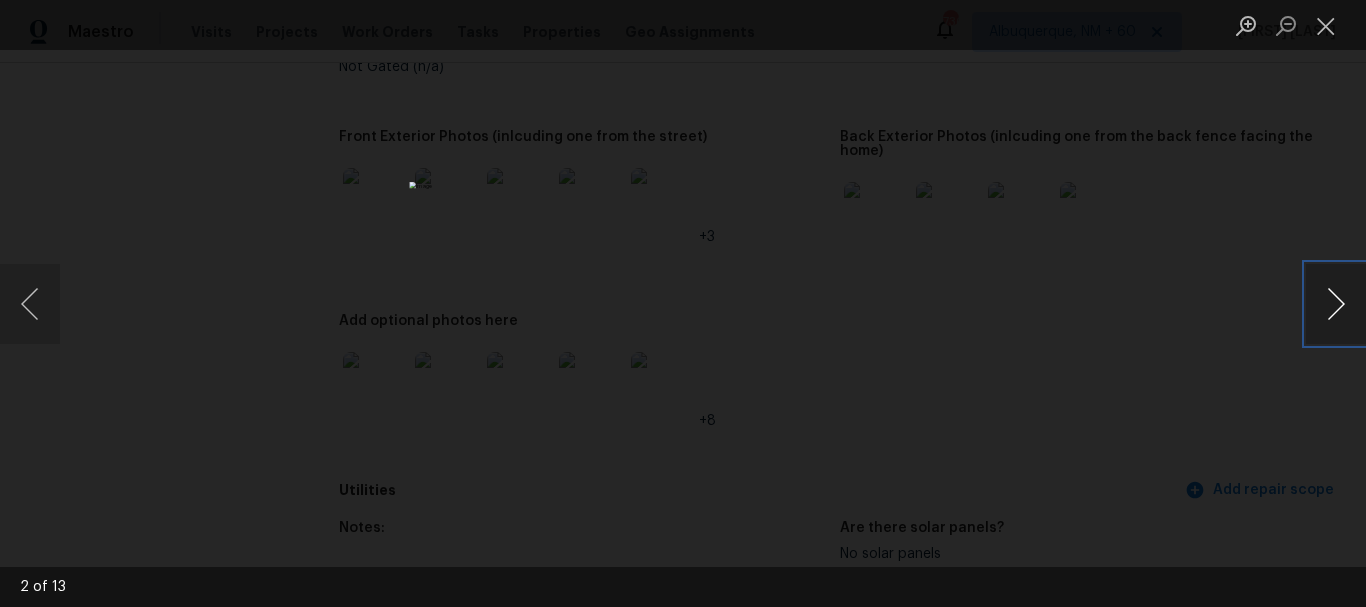 click at bounding box center [1336, 304] 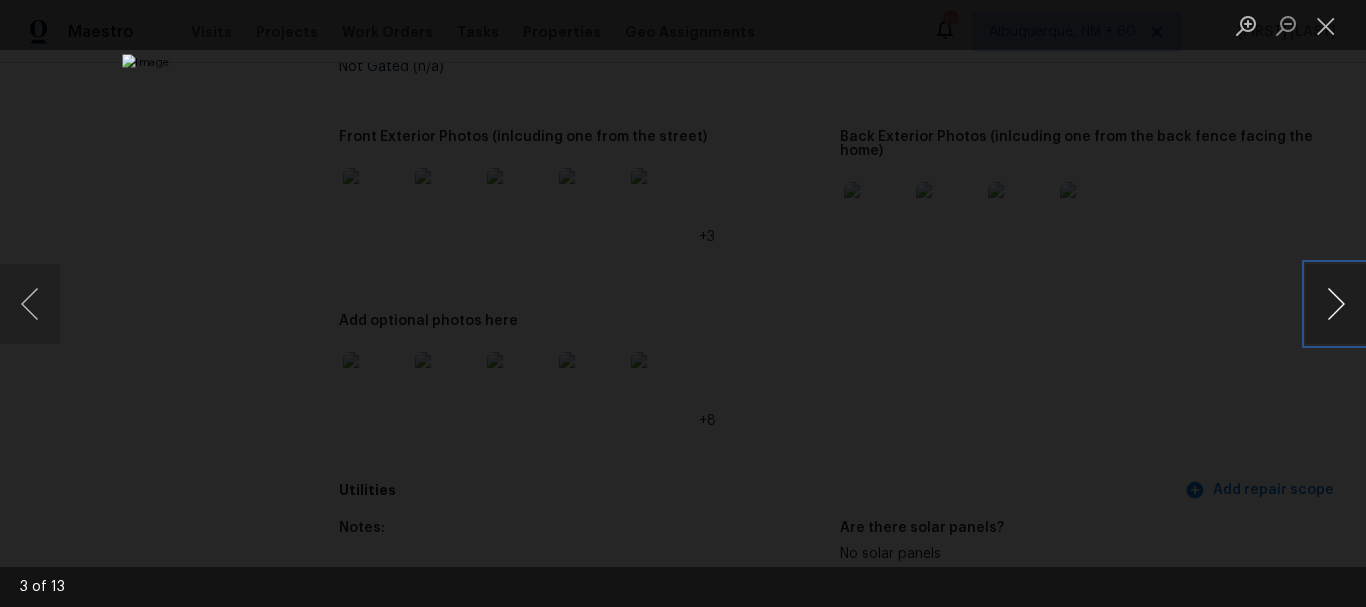 click at bounding box center [1336, 304] 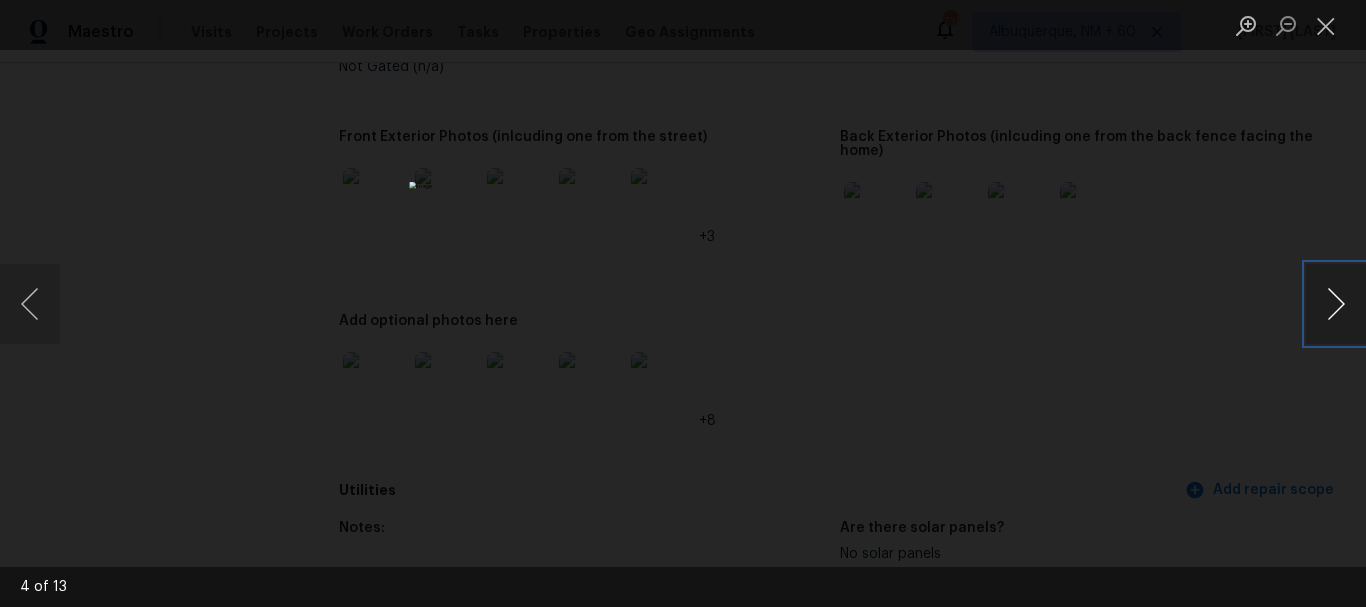 click at bounding box center [1336, 304] 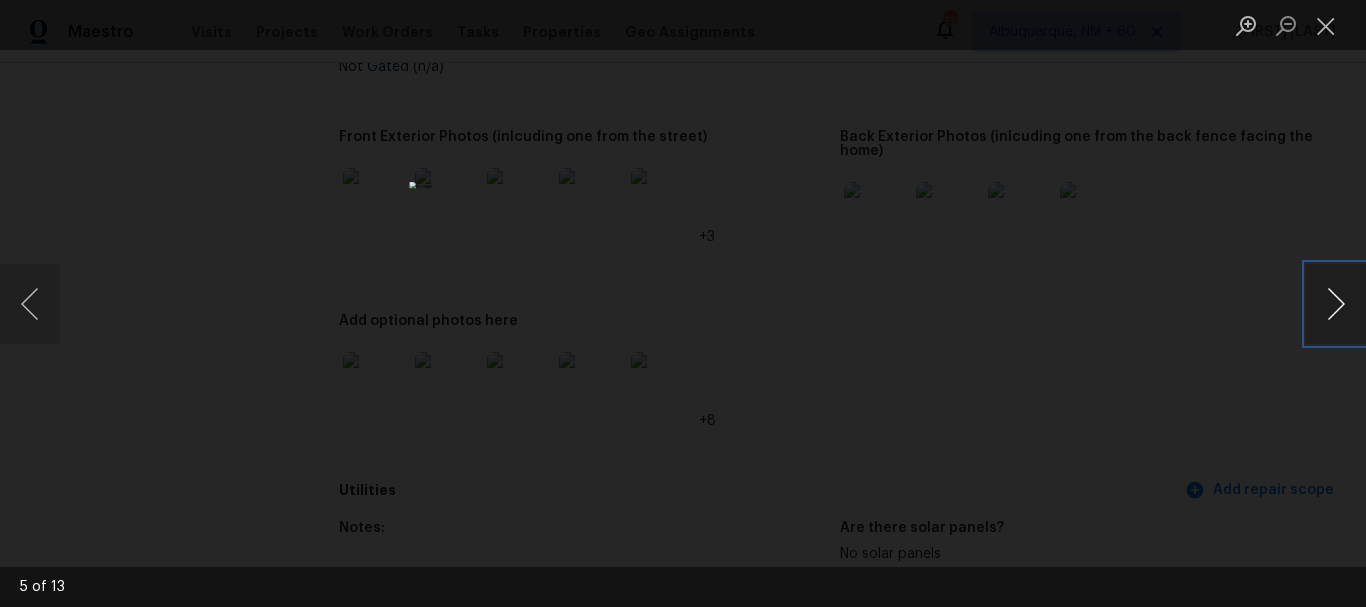 click at bounding box center [1336, 304] 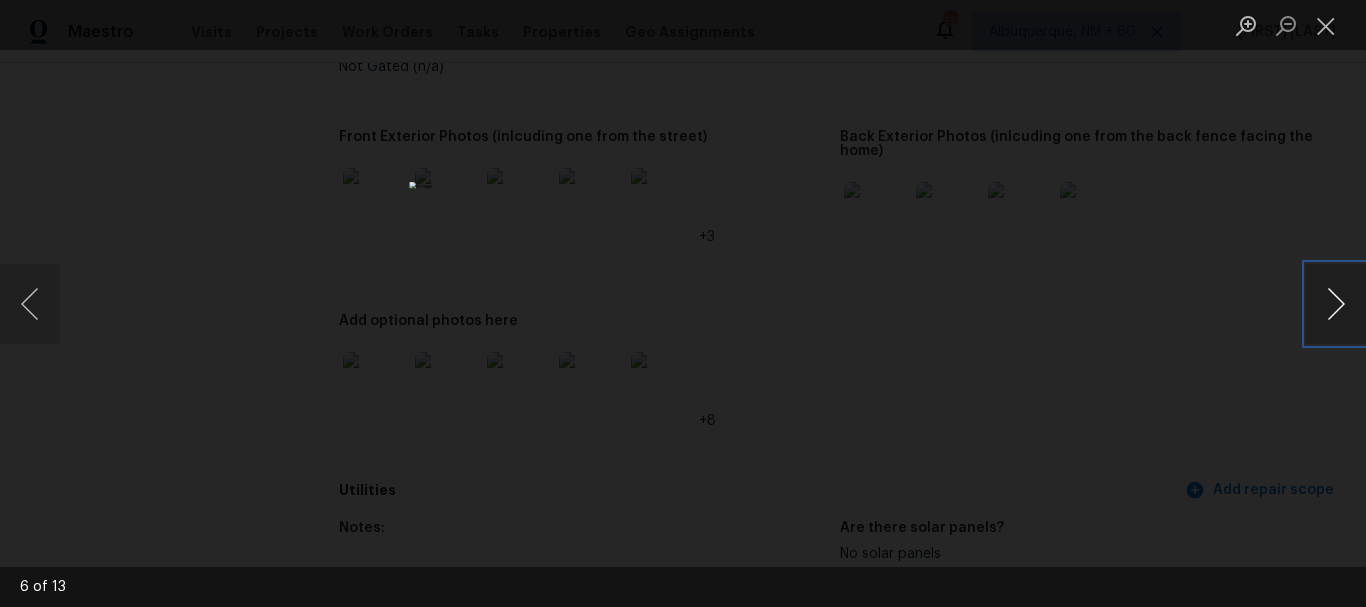 click at bounding box center (1336, 304) 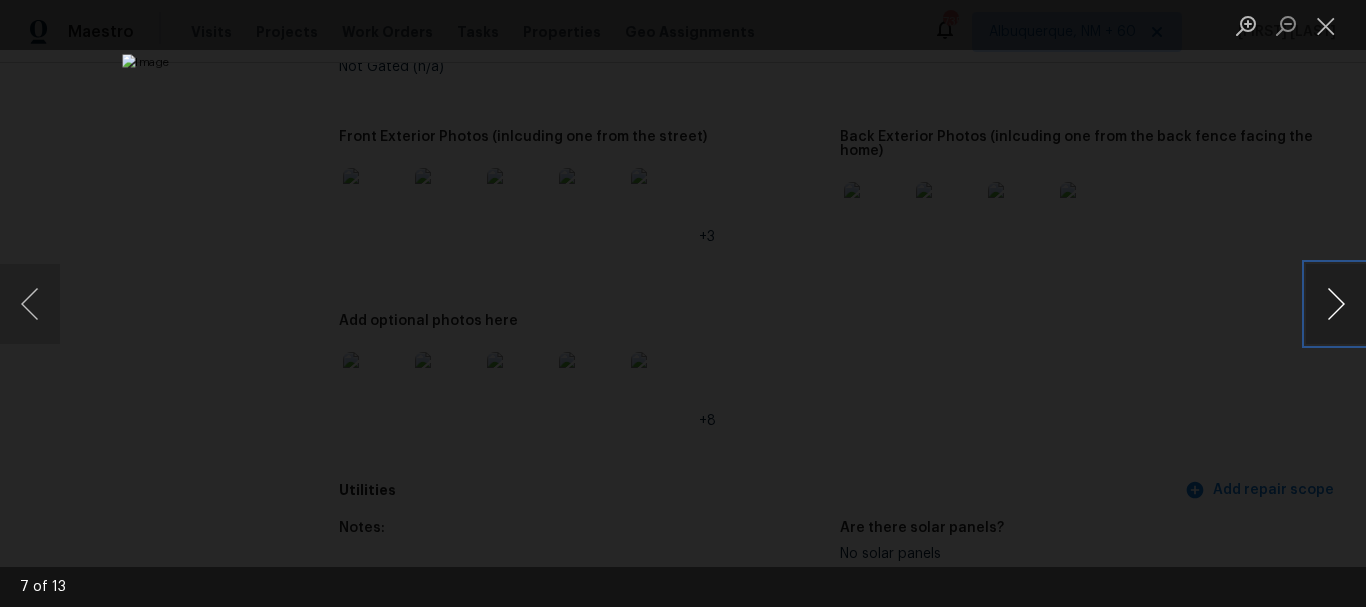 click at bounding box center (1336, 304) 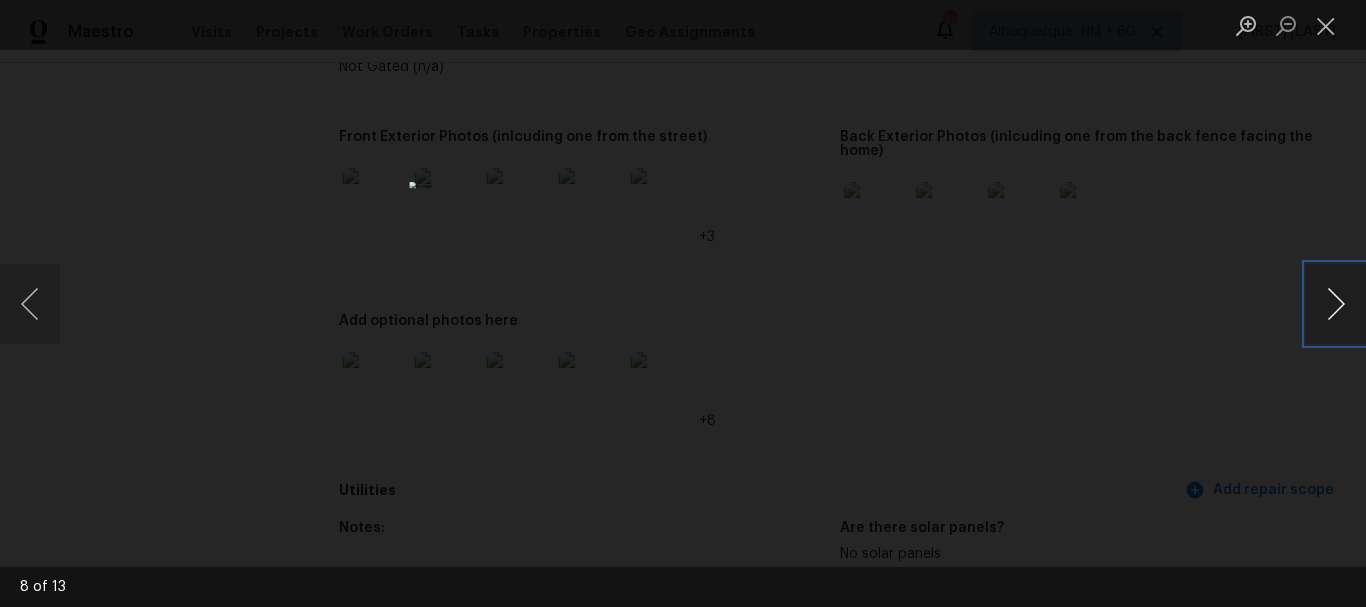 click at bounding box center [1336, 304] 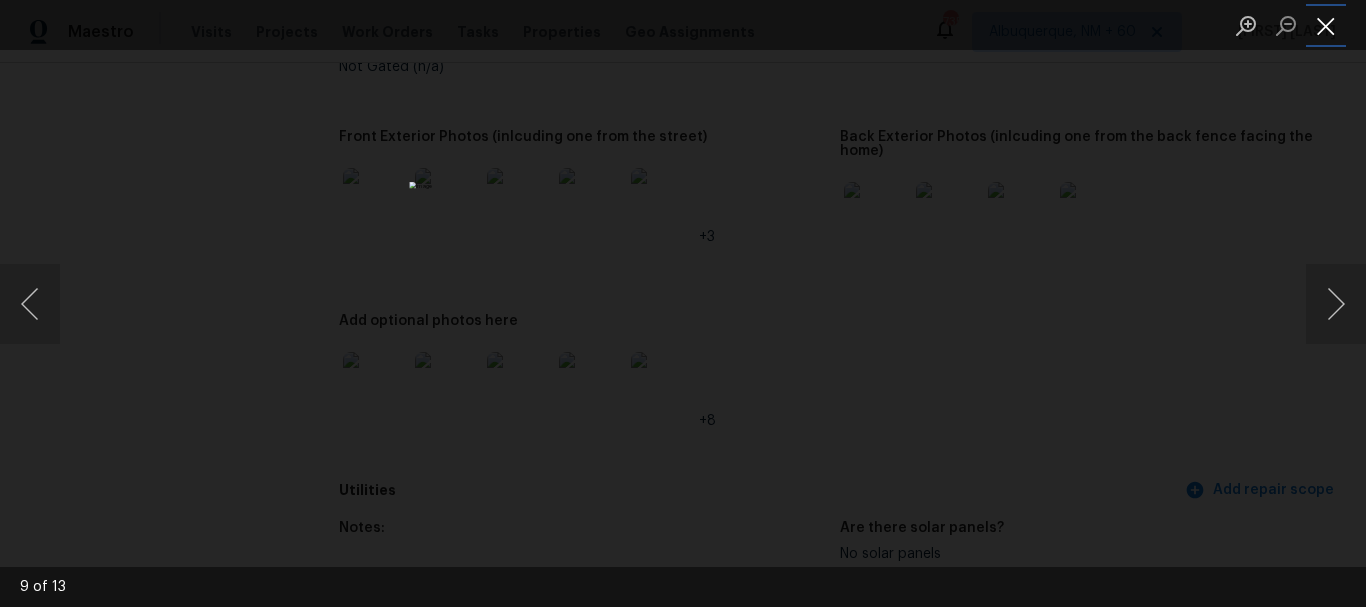 click at bounding box center (1326, 25) 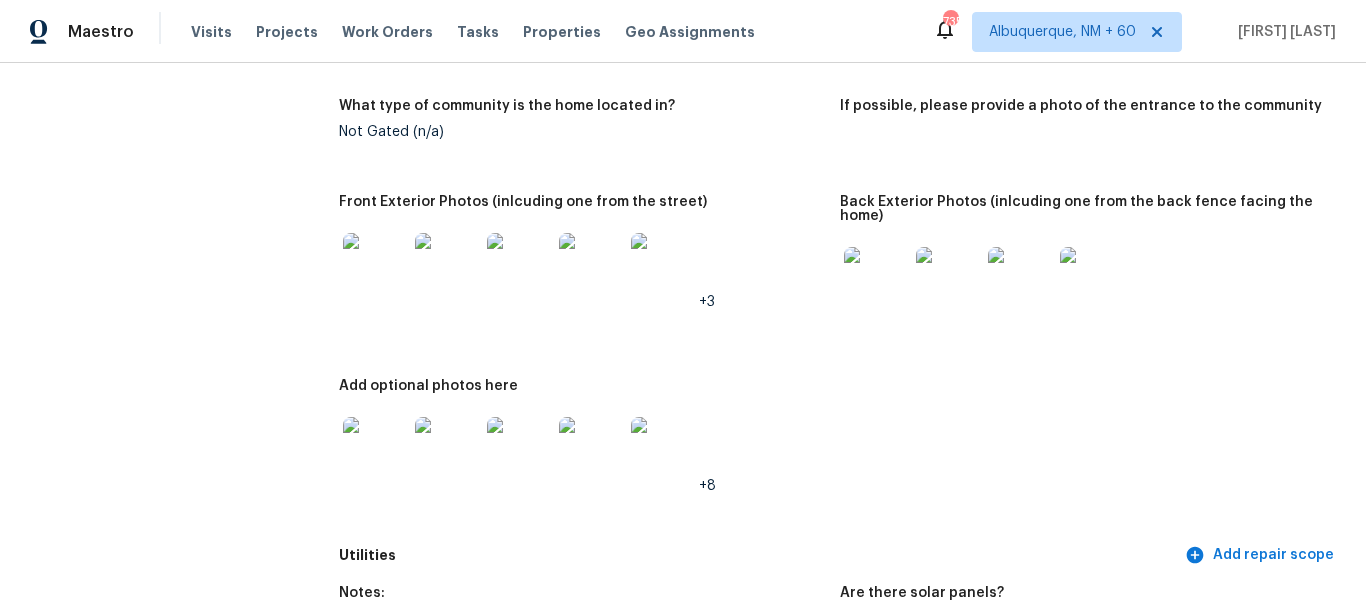 scroll, scrollTop: 1000, scrollLeft: 0, axis: vertical 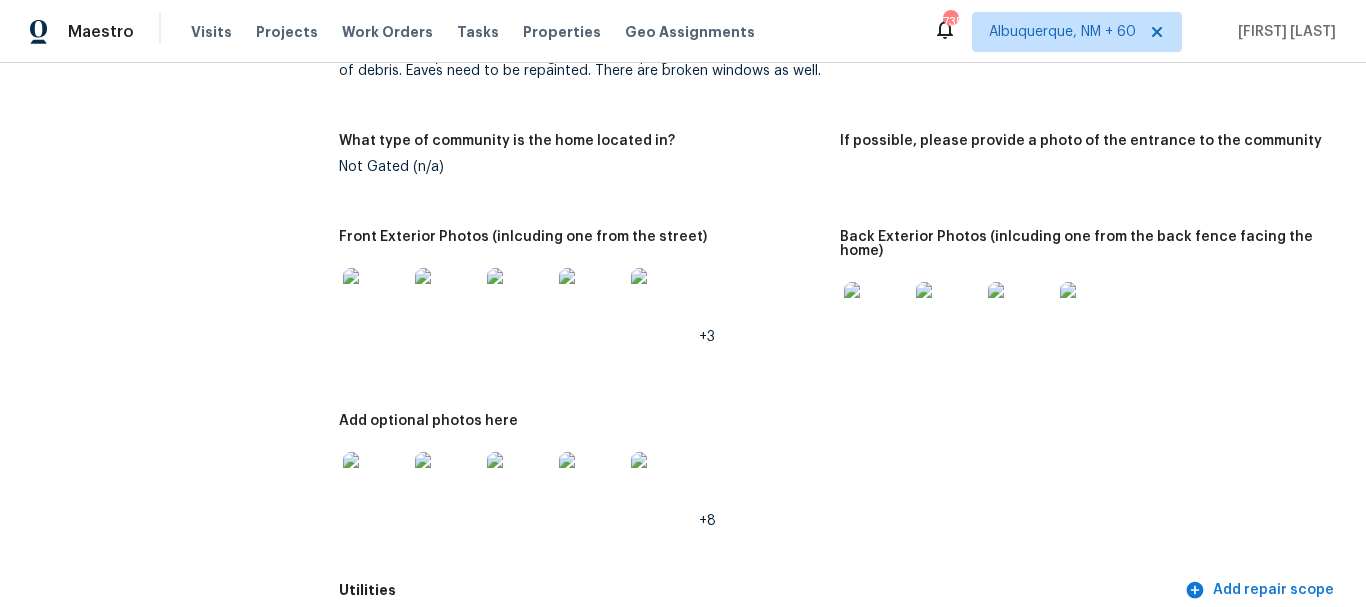 click at bounding box center (375, 300) 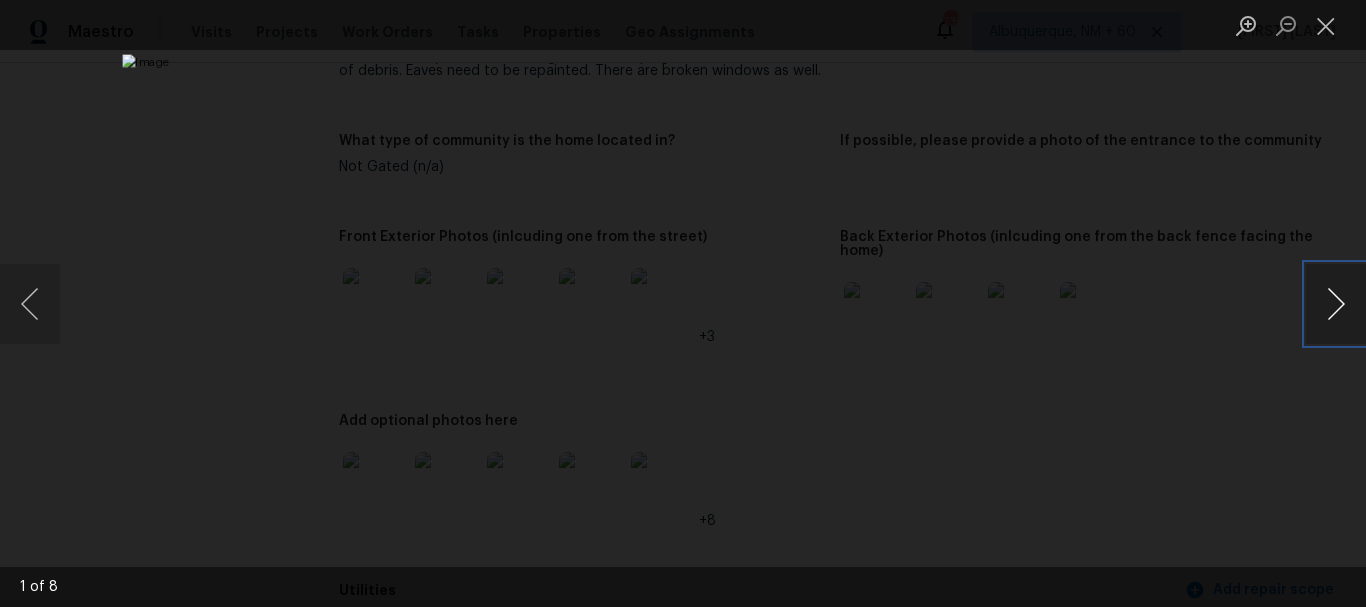 click at bounding box center (1336, 304) 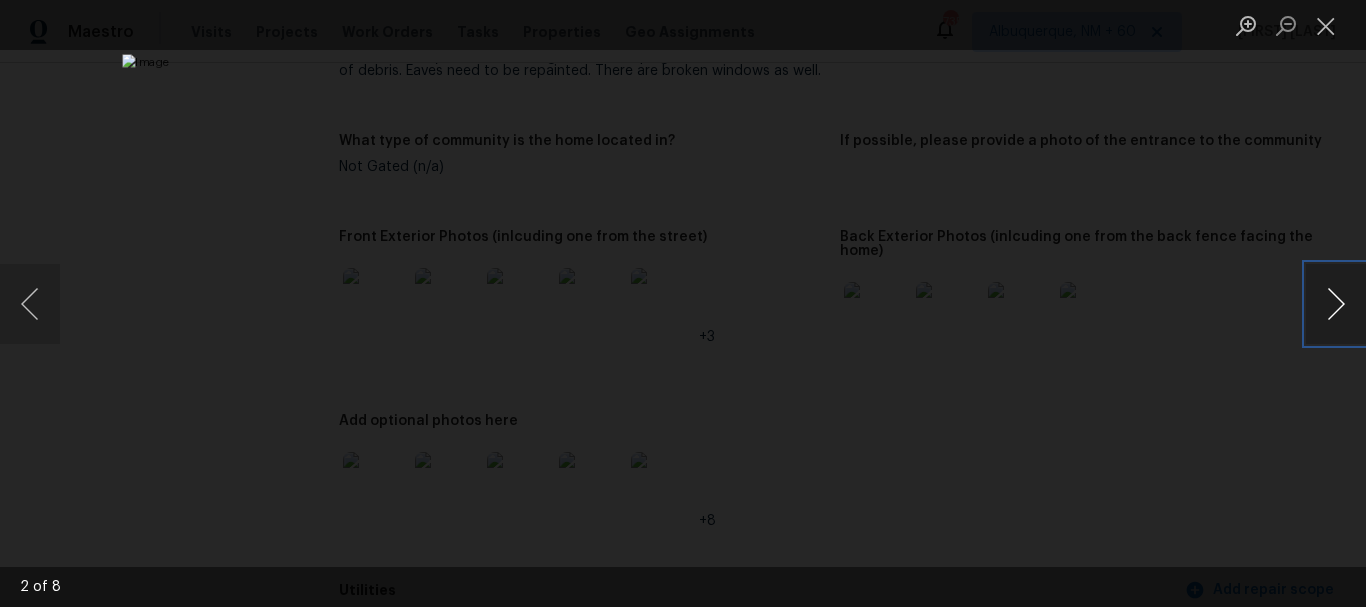 click at bounding box center [1336, 304] 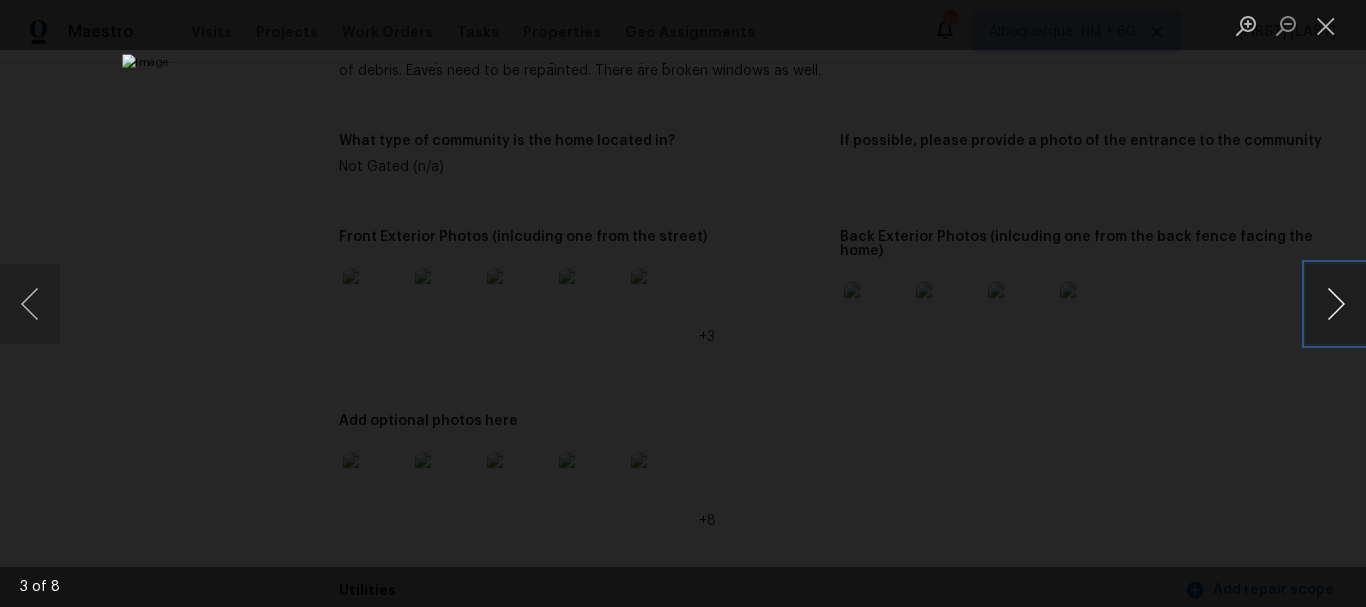 click at bounding box center [1336, 304] 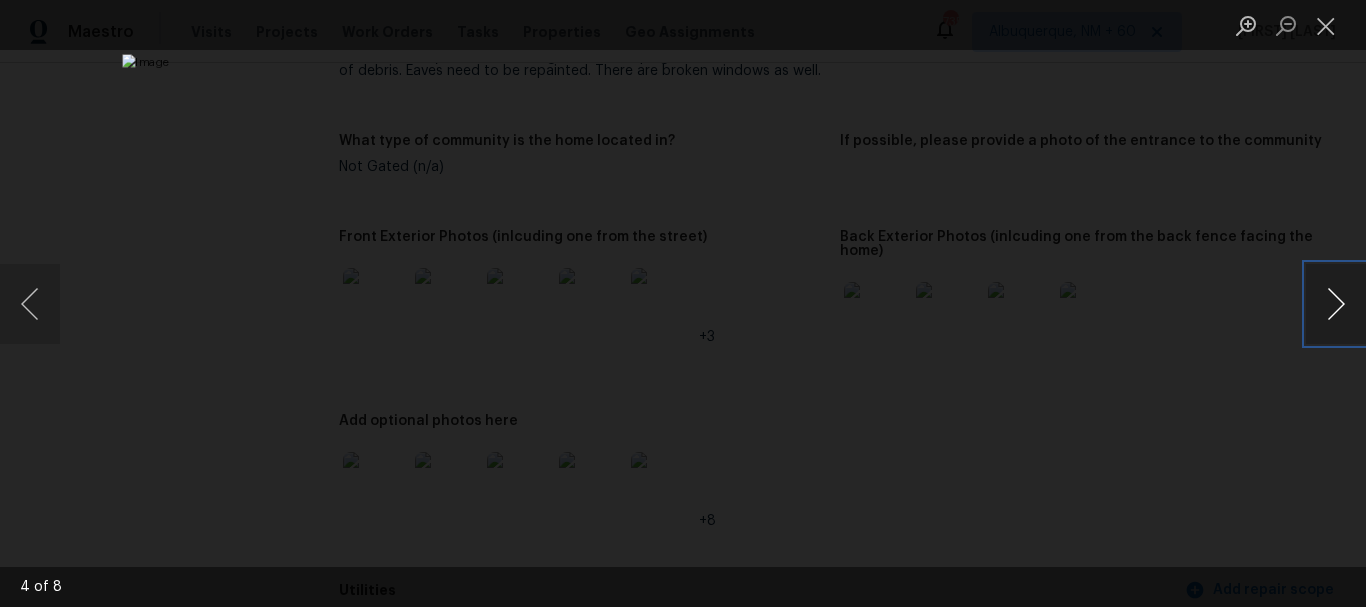 click at bounding box center (1336, 304) 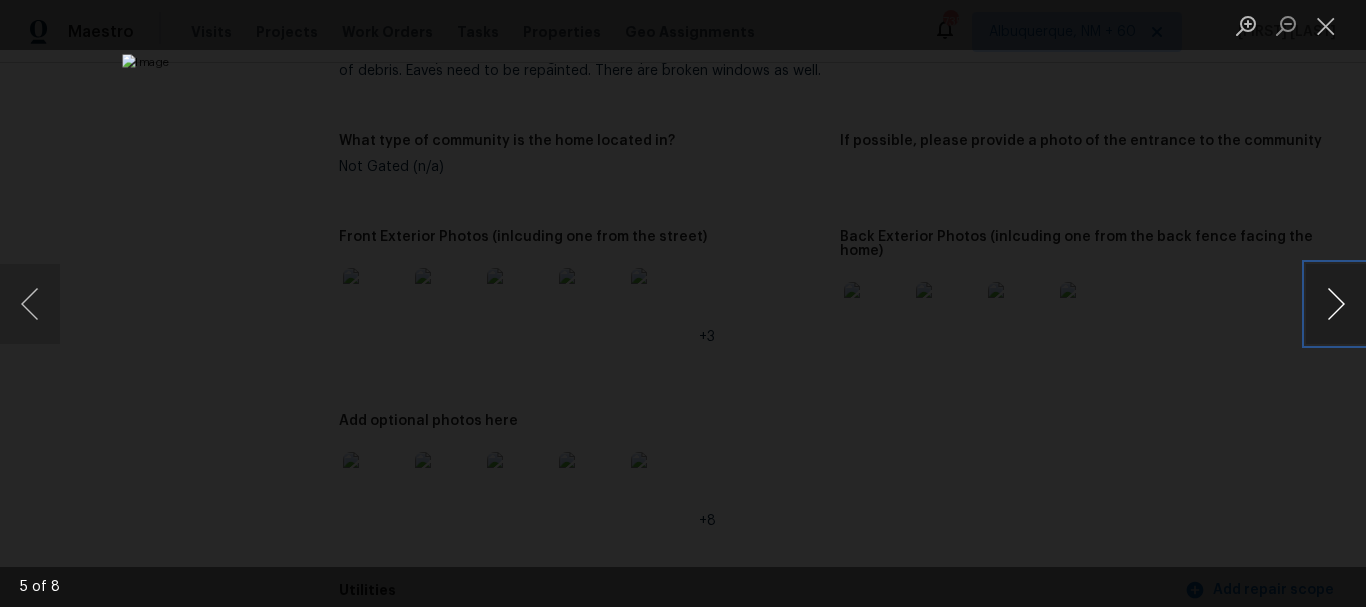 click at bounding box center (1336, 304) 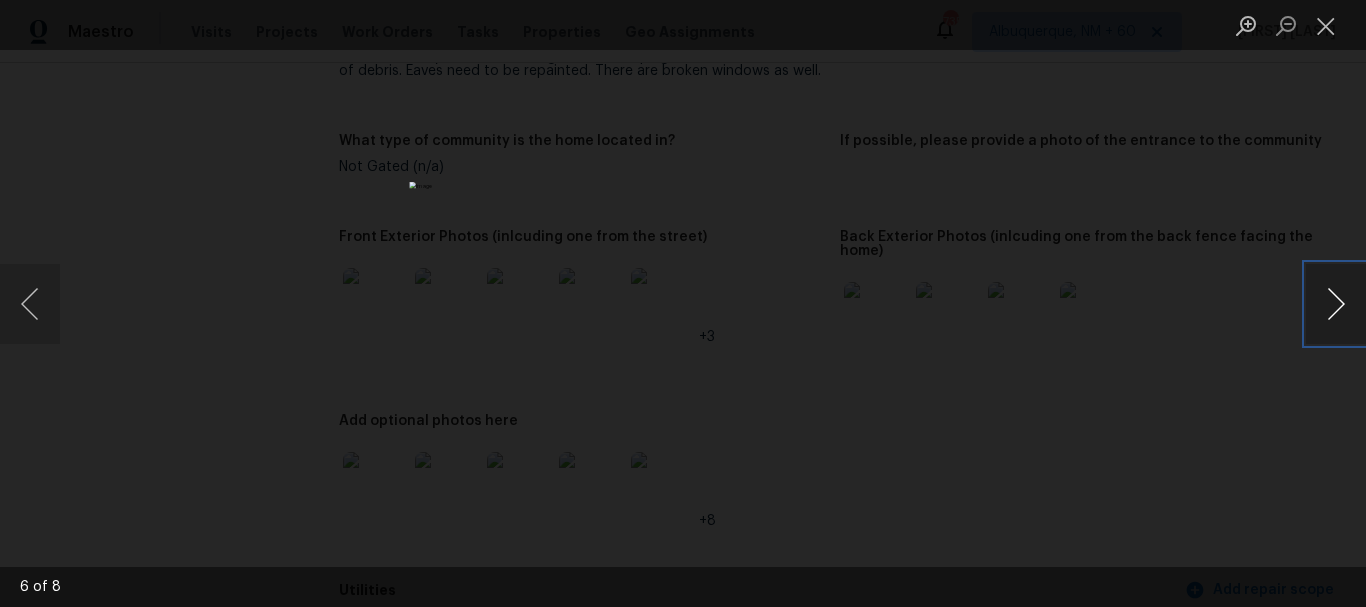click at bounding box center [1336, 304] 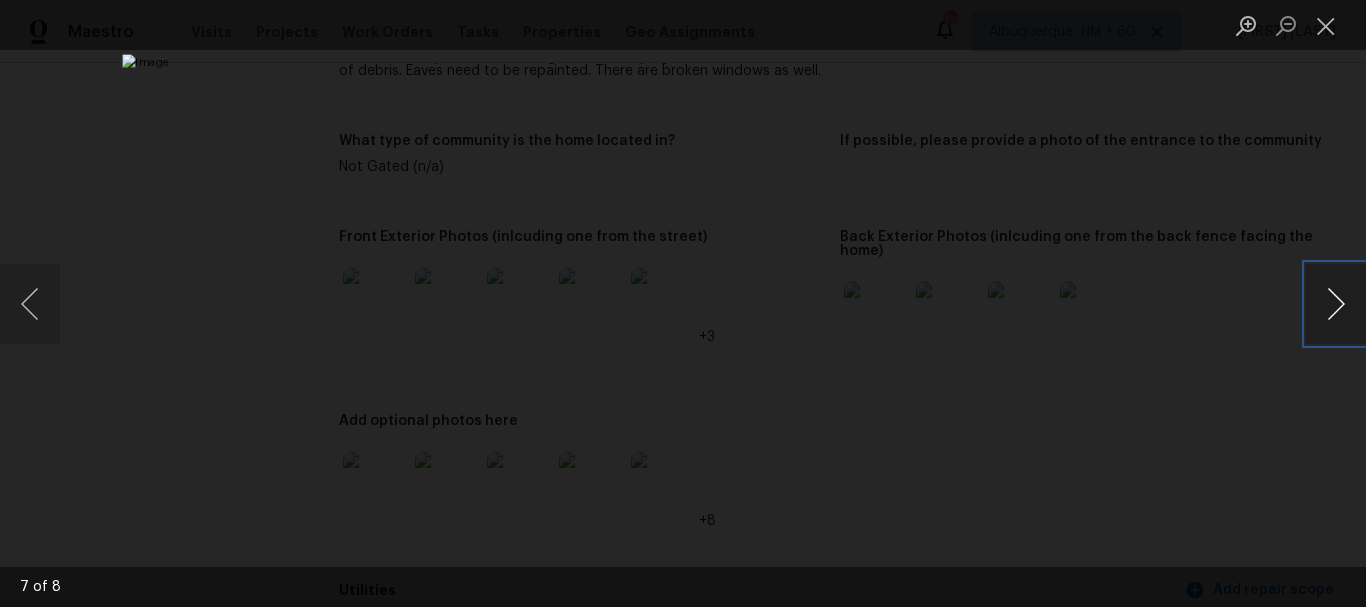 click at bounding box center (1336, 304) 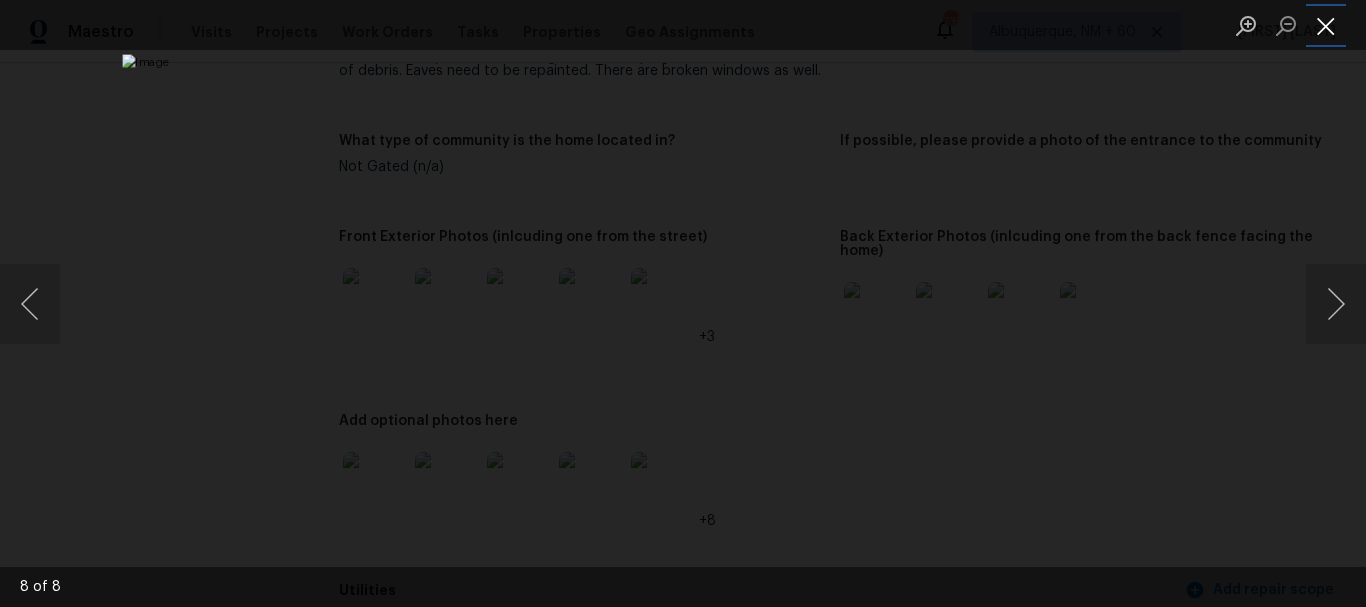 click at bounding box center (1326, 25) 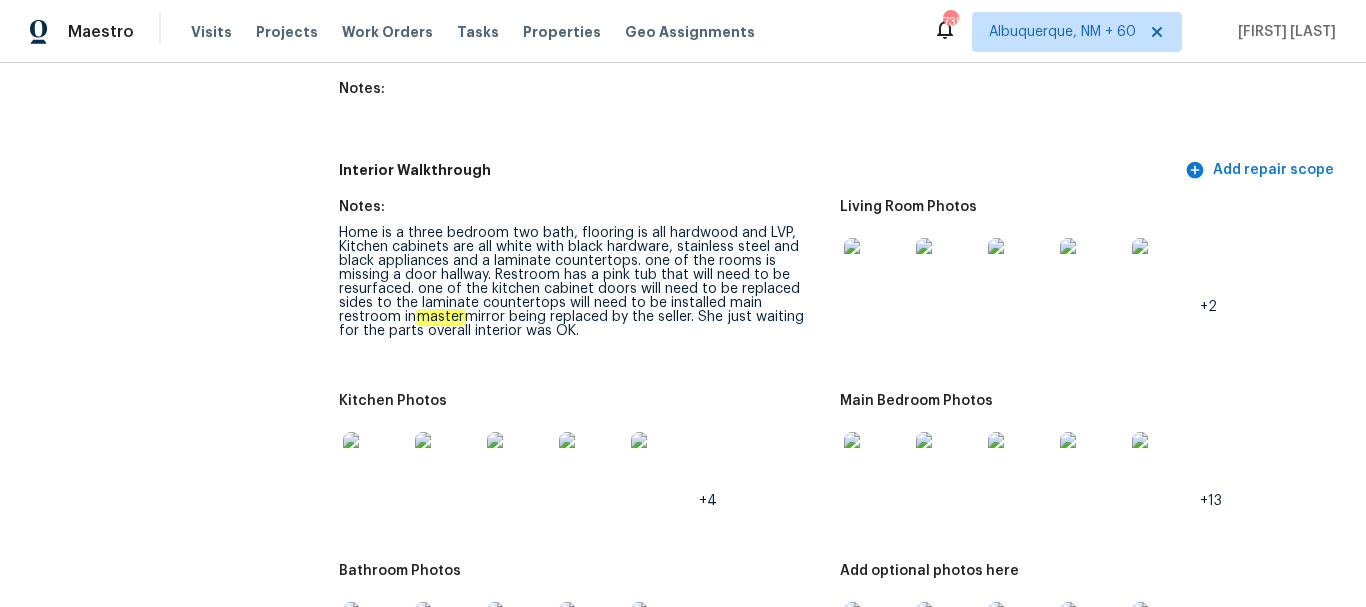 scroll, scrollTop: 3200, scrollLeft: 0, axis: vertical 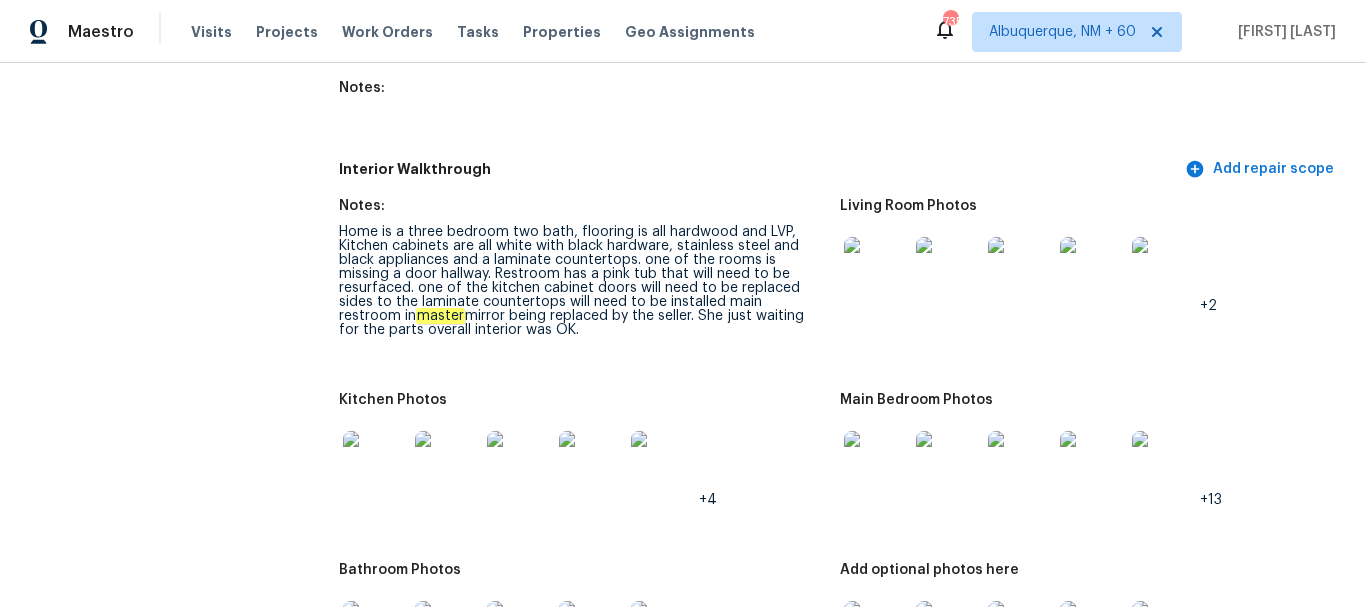 click at bounding box center (876, 269) 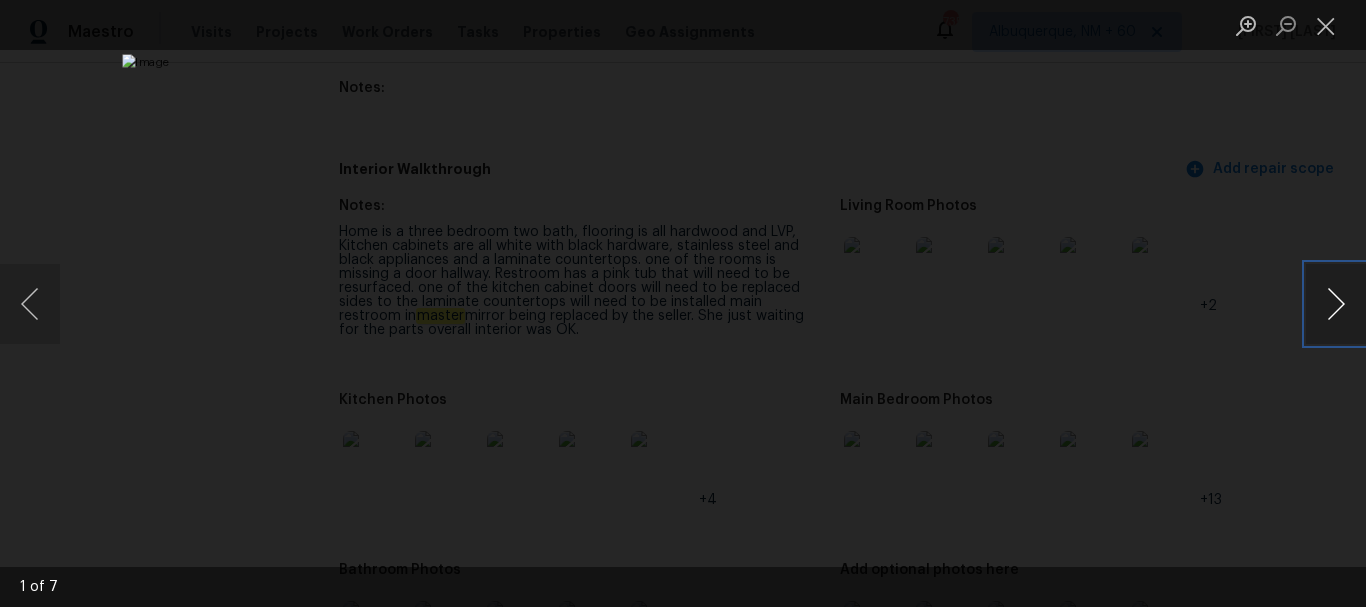 click at bounding box center [1336, 304] 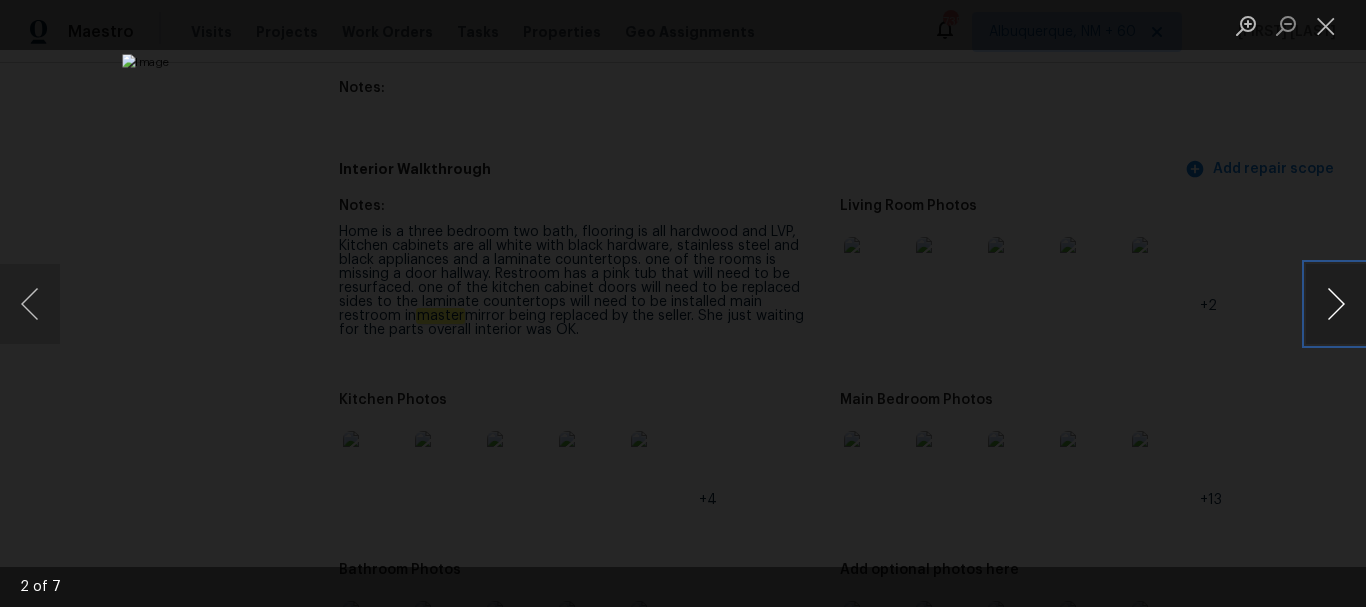 click at bounding box center (1336, 304) 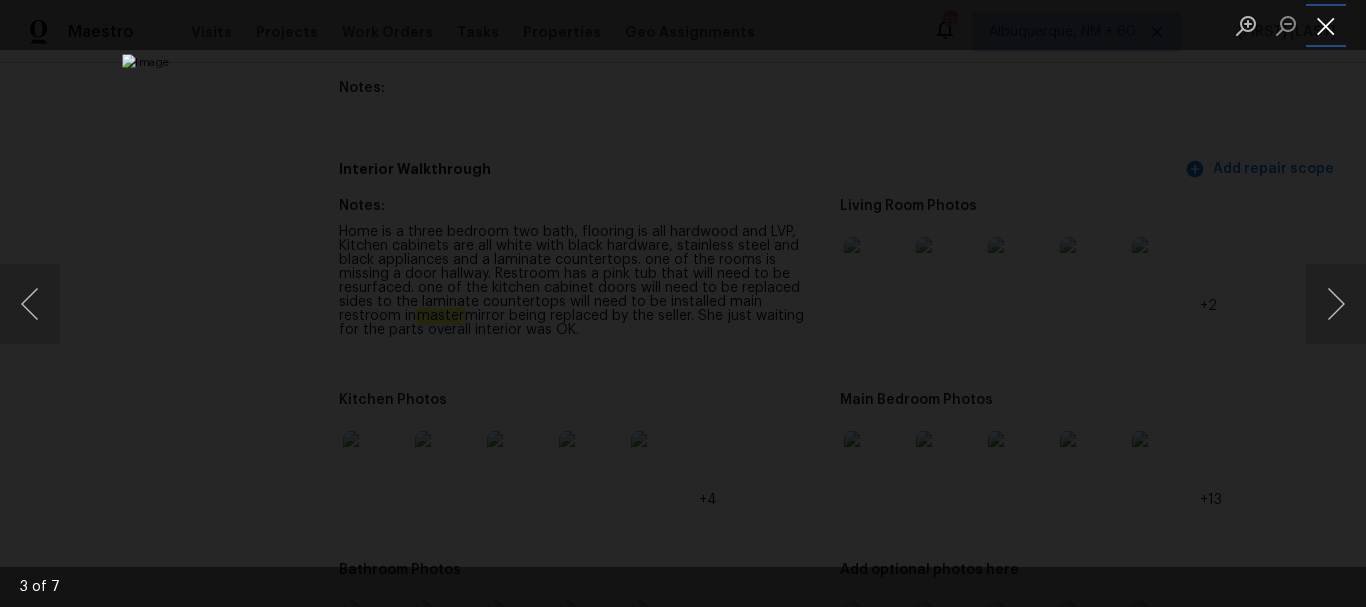 click at bounding box center [1326, 25] 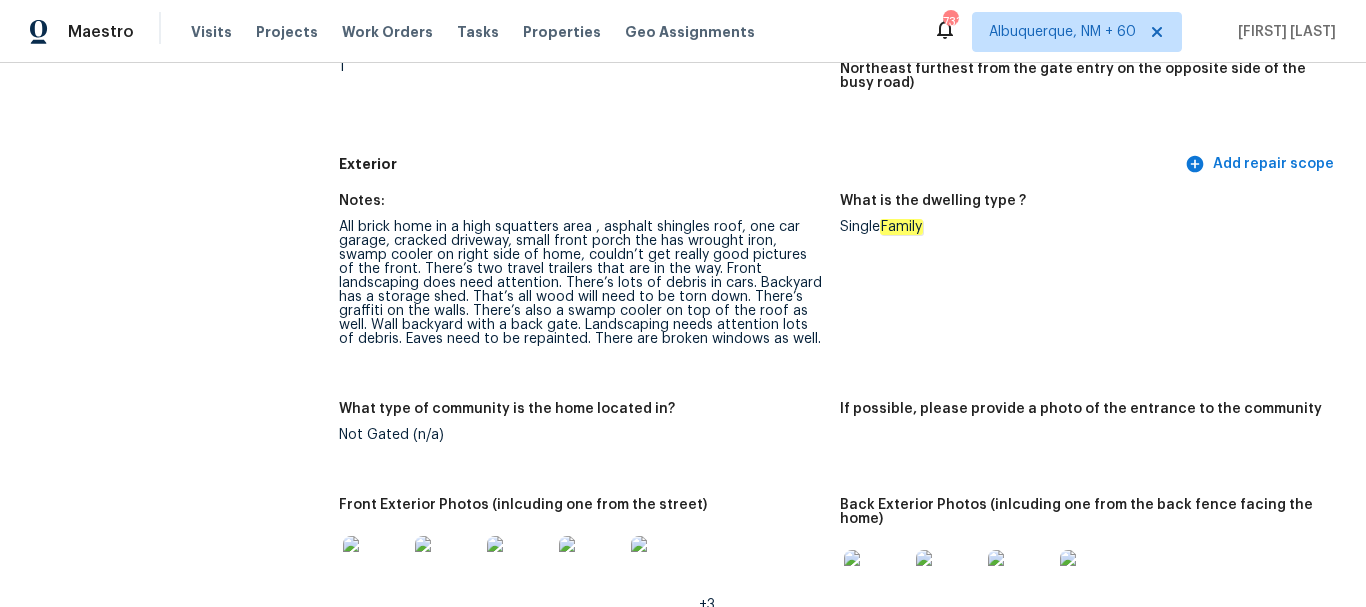scroll, scrollTop: 1000, scrollLeft: 0, axis: vertical 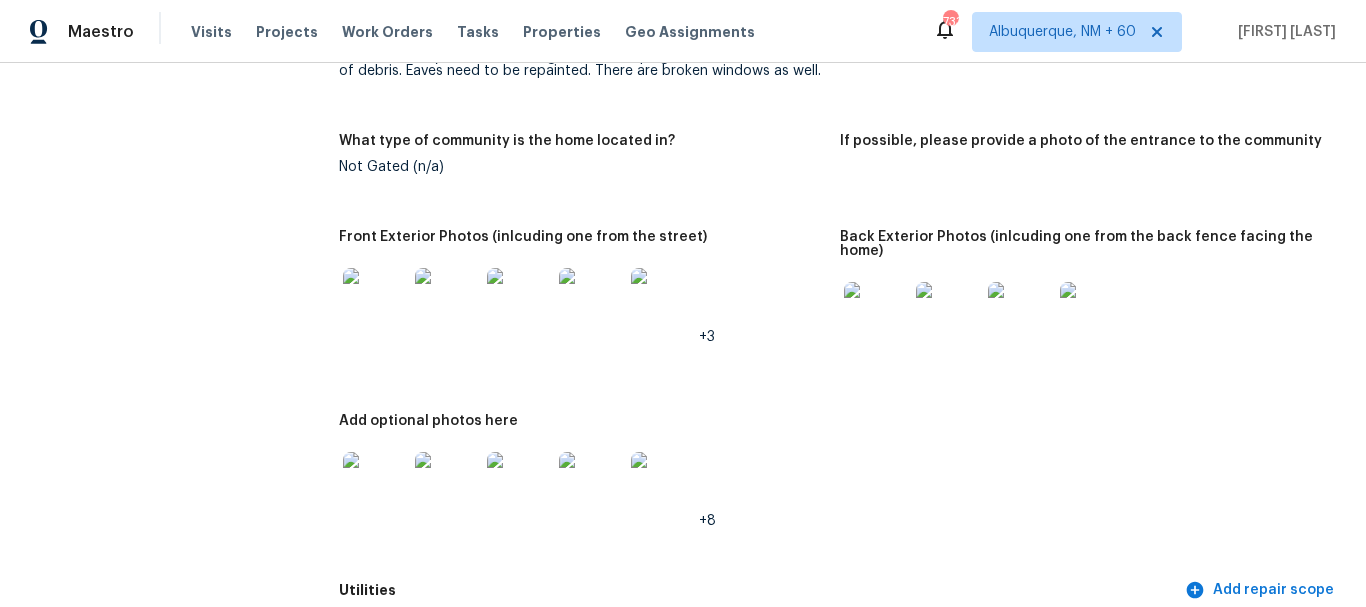 click at bounding box center (375, 300) 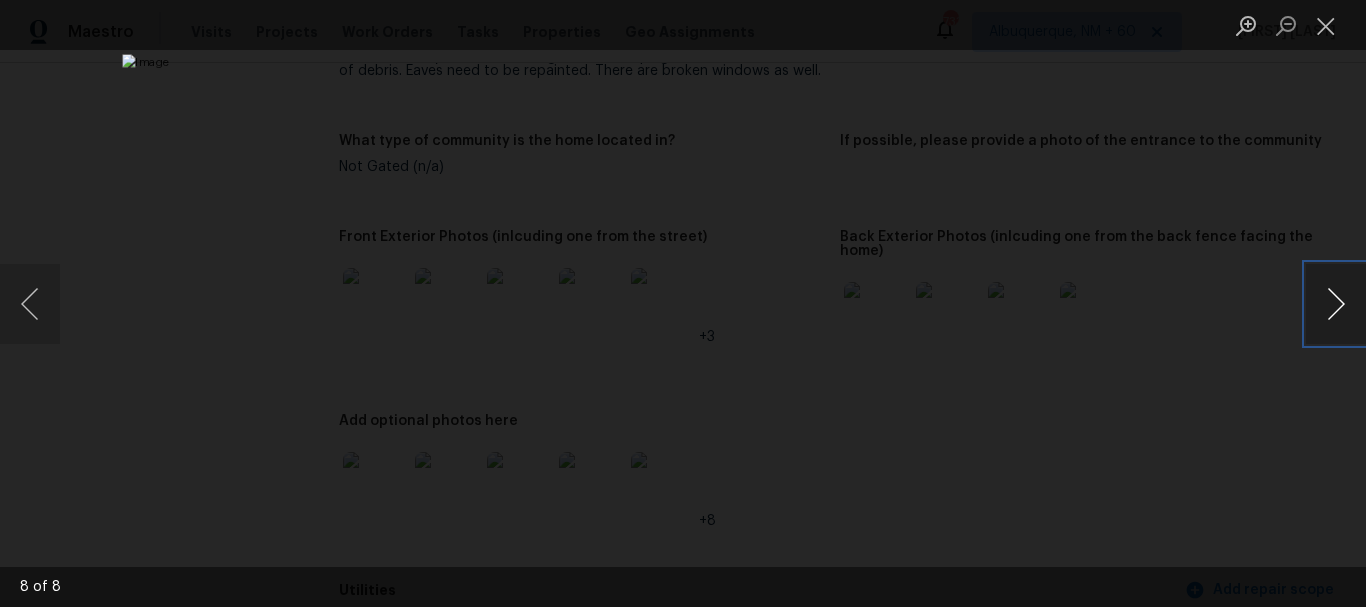 click at bounding box center [1336, 304] 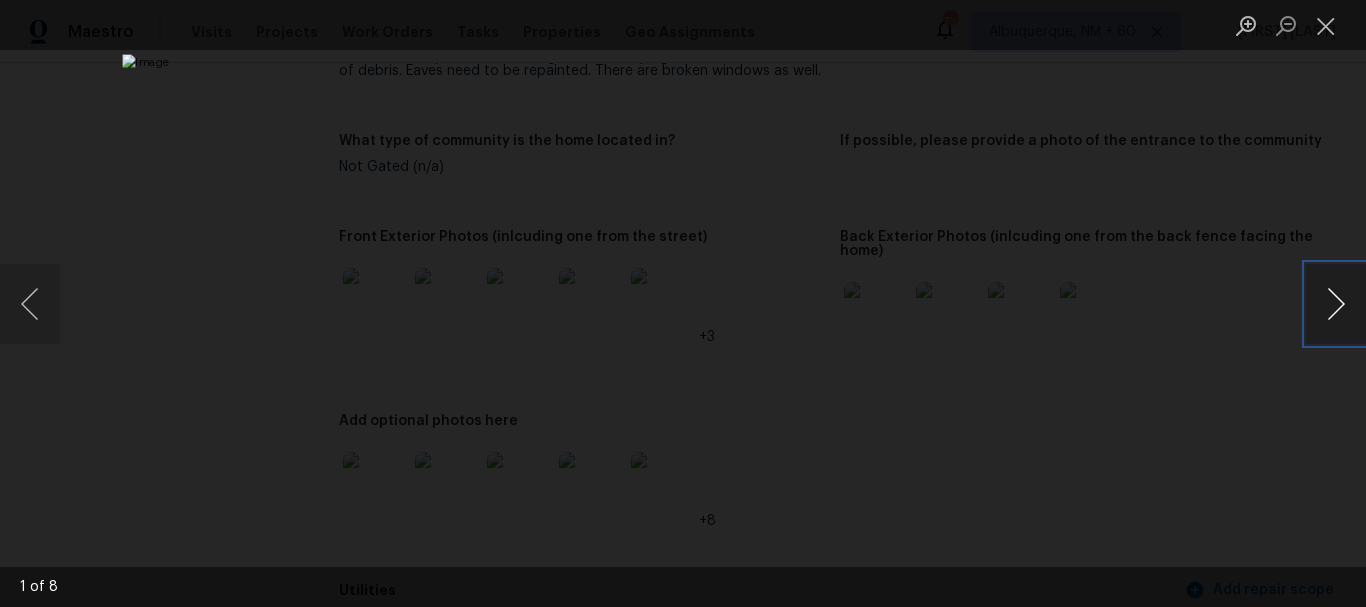 click at bounding box center (1336, 304) 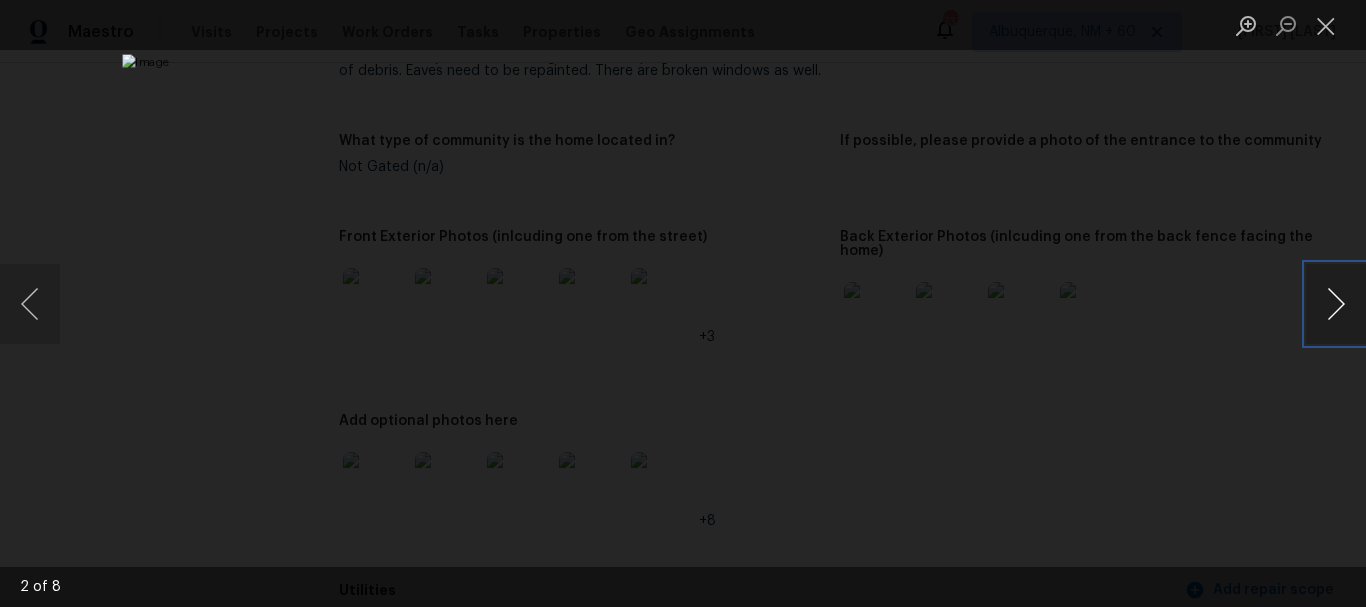 click at bounding box center (1336, 304) 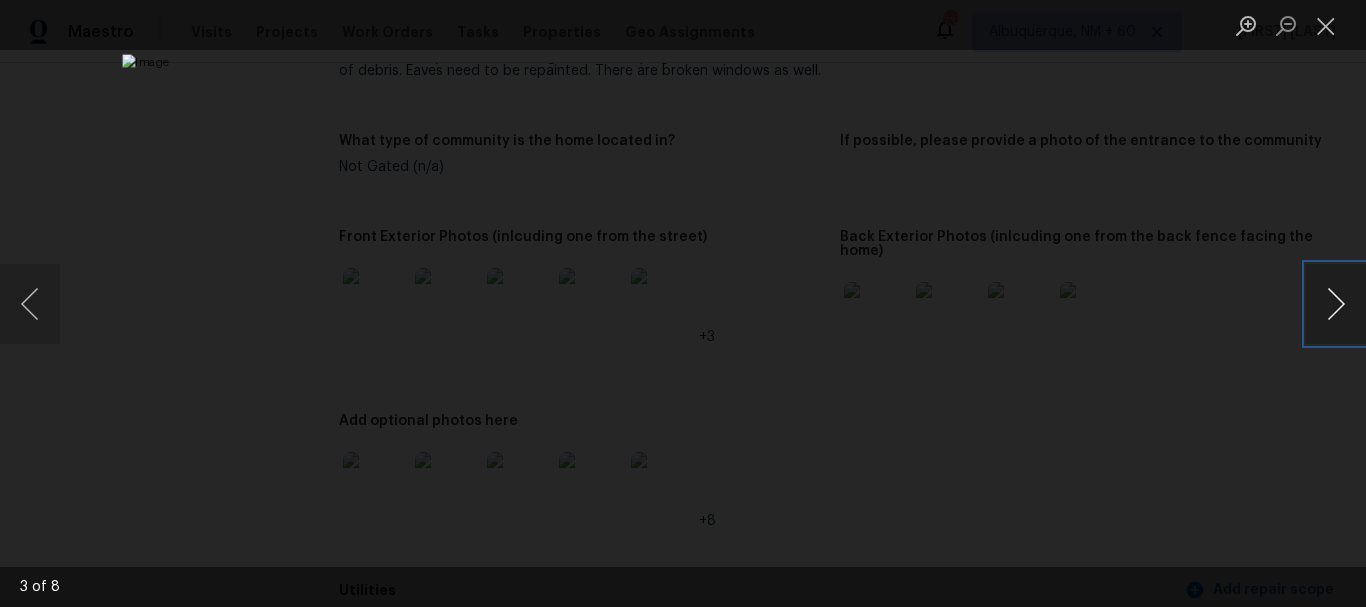 click at bounding box center (1336, 304) 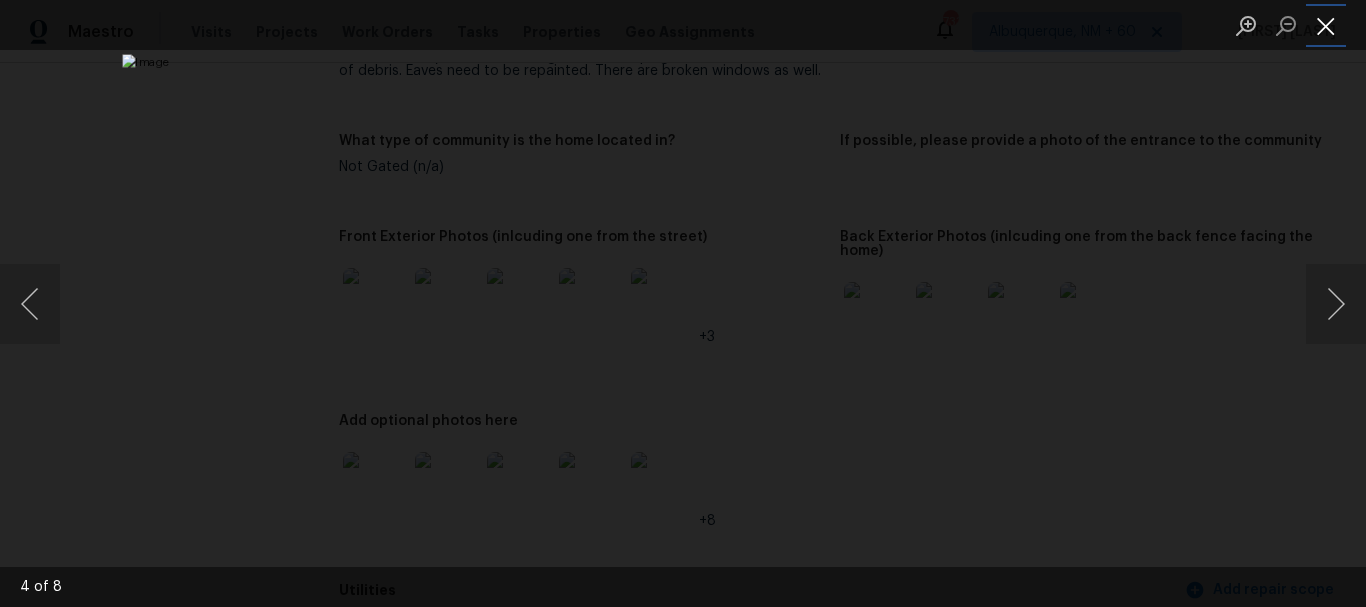 click at bounding box center (1326, 25) 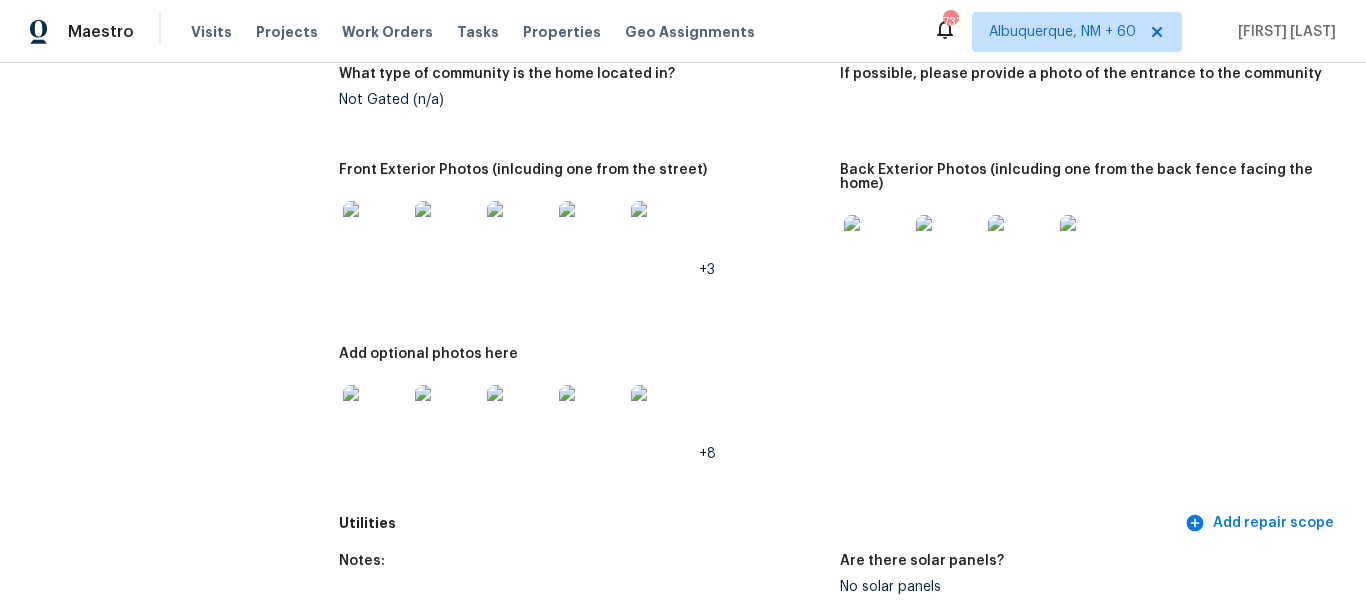 scroll, scrollTop: 1100, scrollLeft: 0, axis: vertical 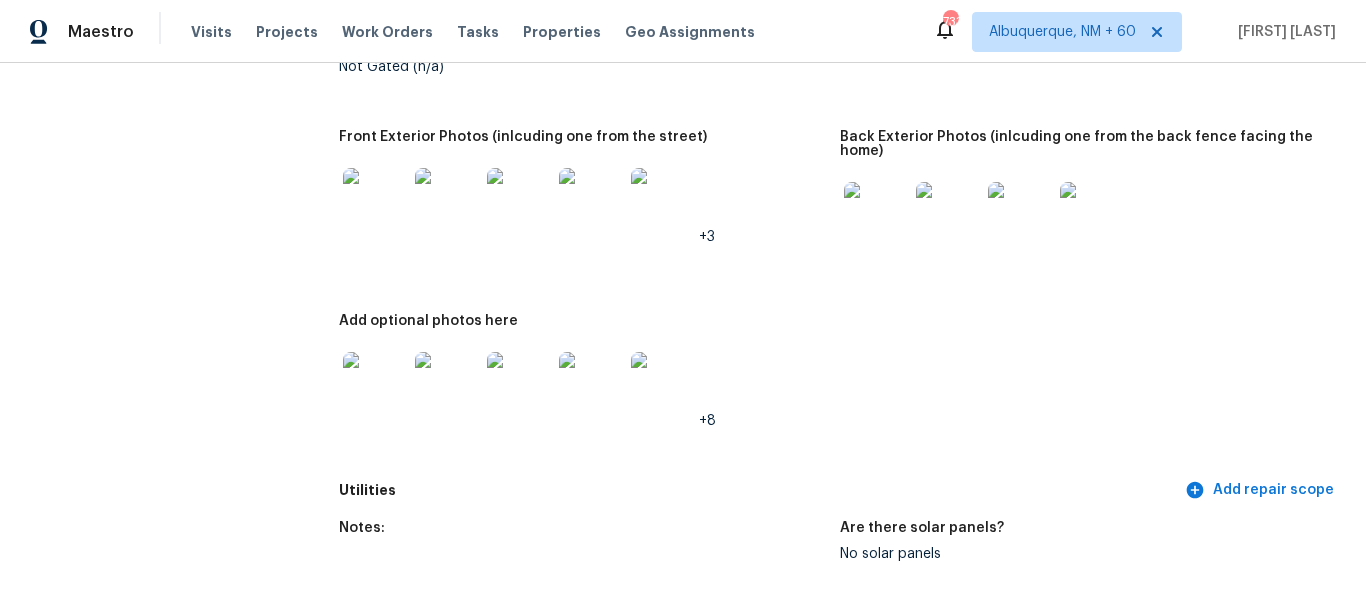 click at bounding box center [876, 214] 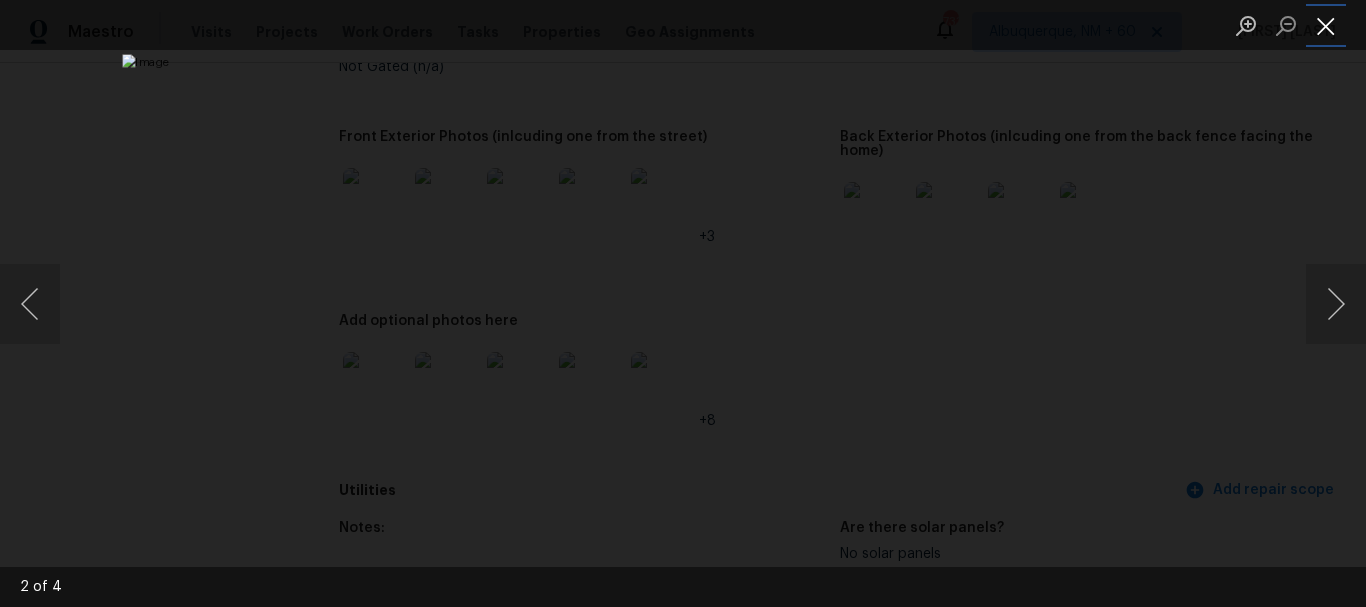 click at bounding box center [1326, 25] 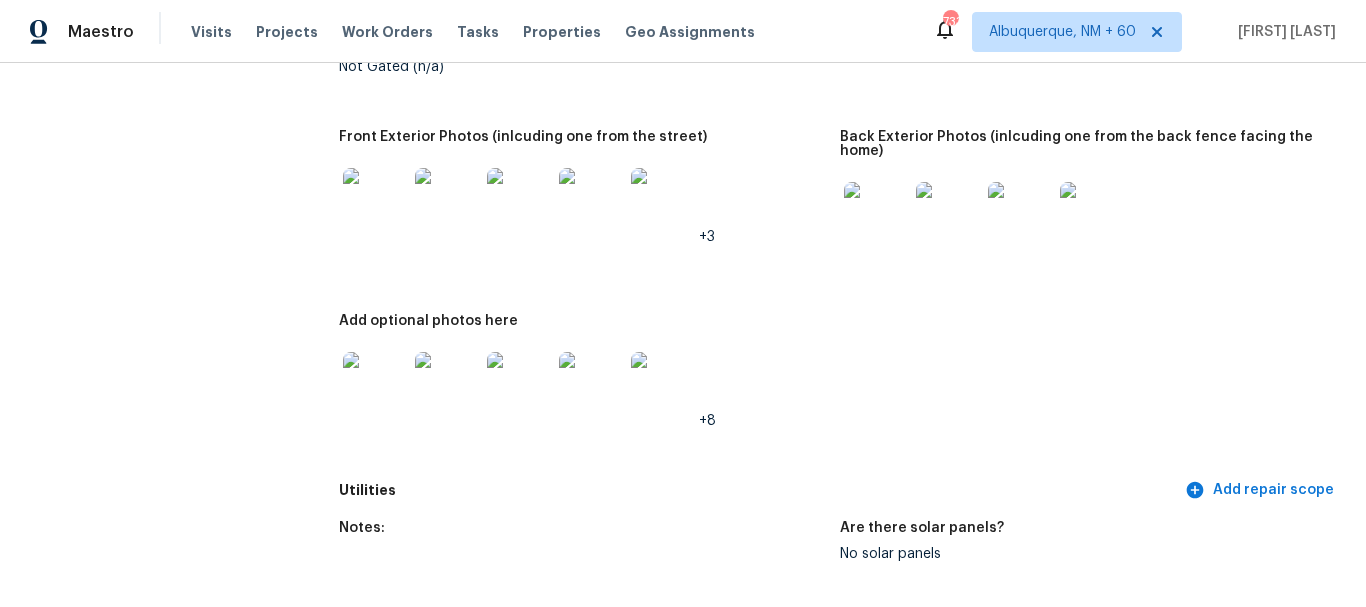 click at bounding box center [447, 384] 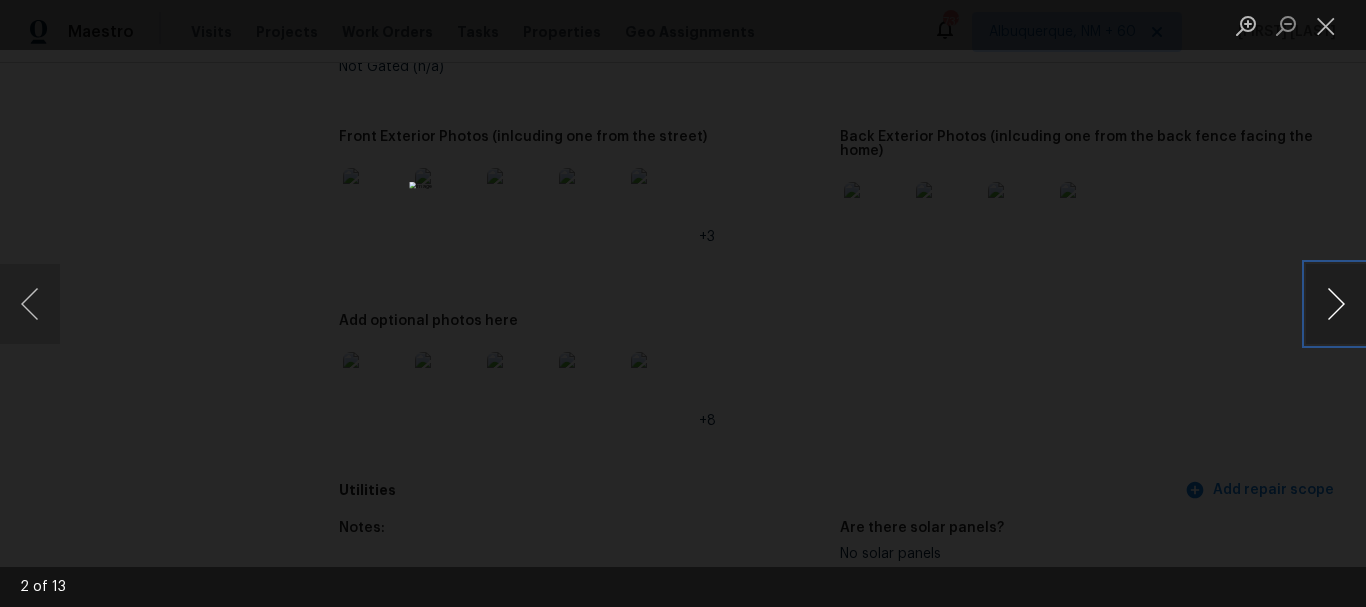 click at bounding box center [1336, 304] 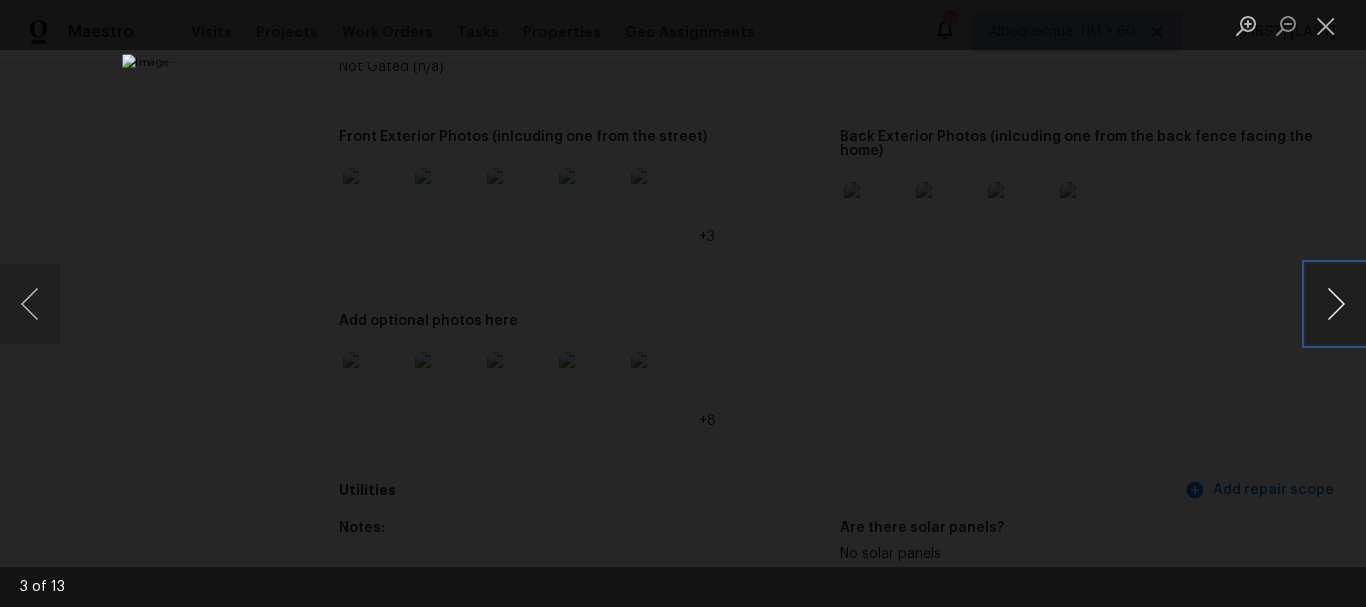 click at bounding box center (1336, 304) 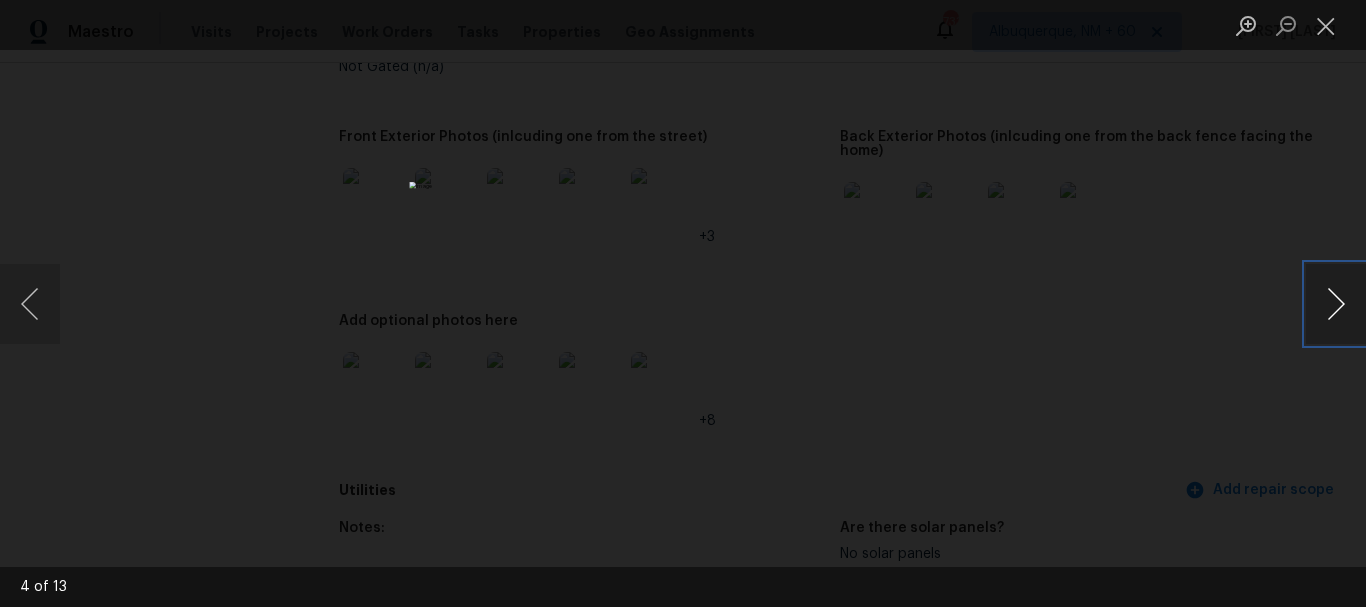 click at bounding box center (1336, 304) 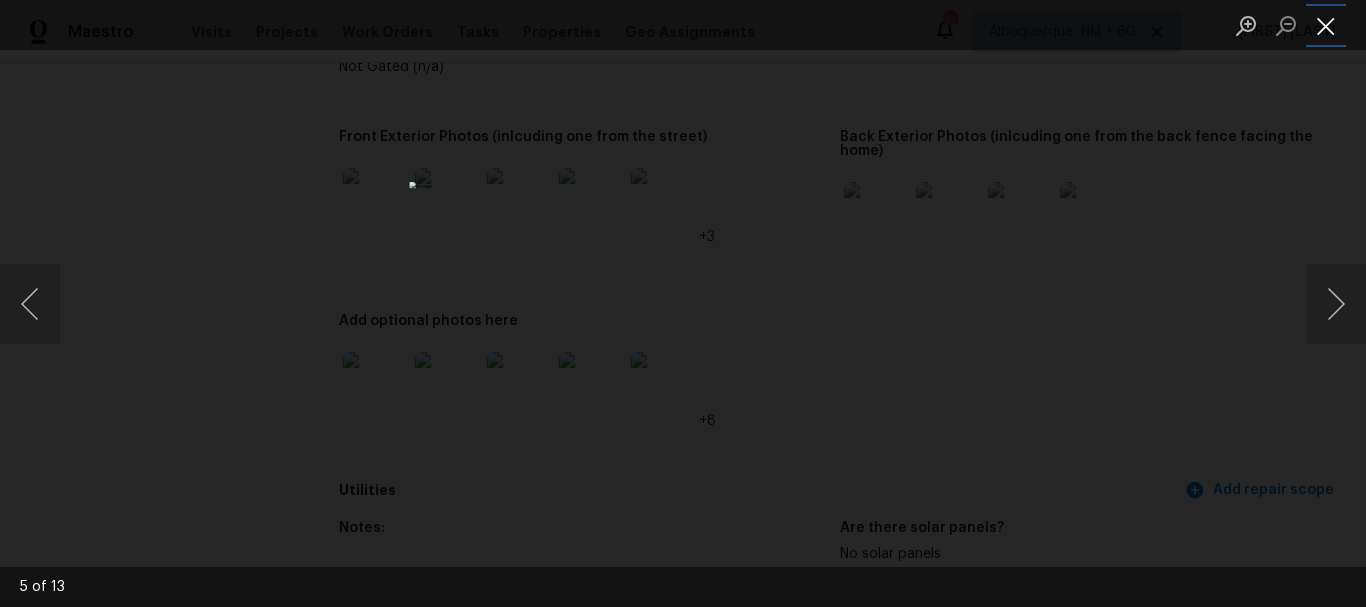 click at bounding box center [1326, 25] 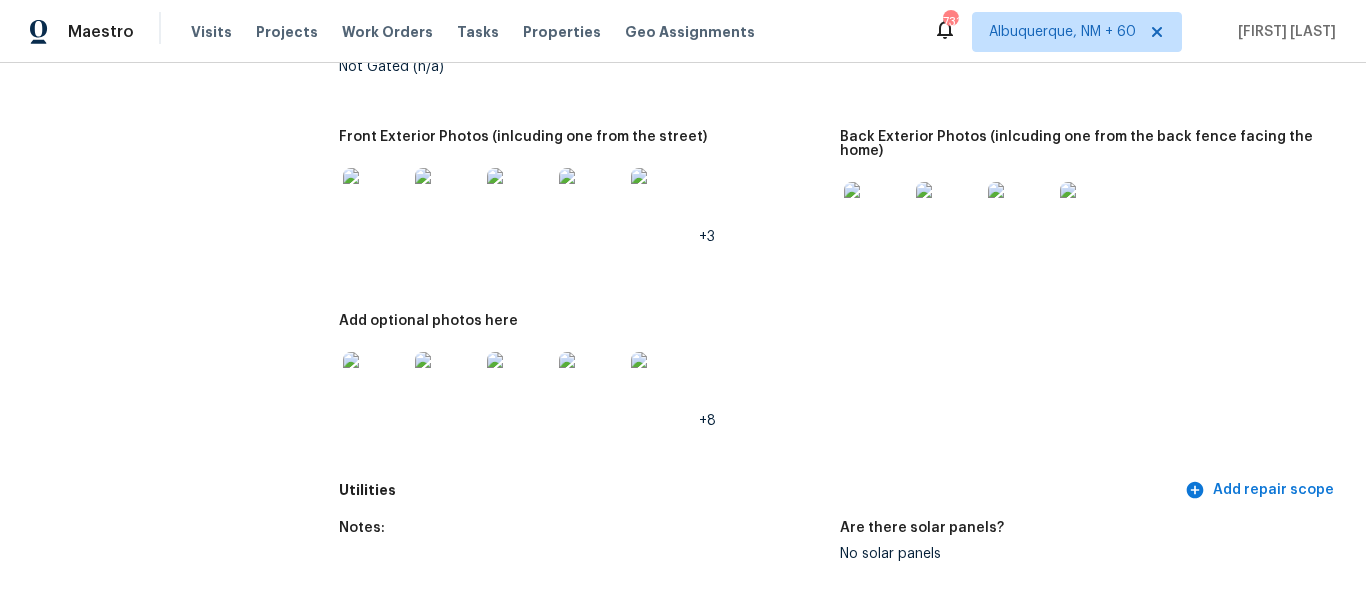 click at bounding box center (591, 384) 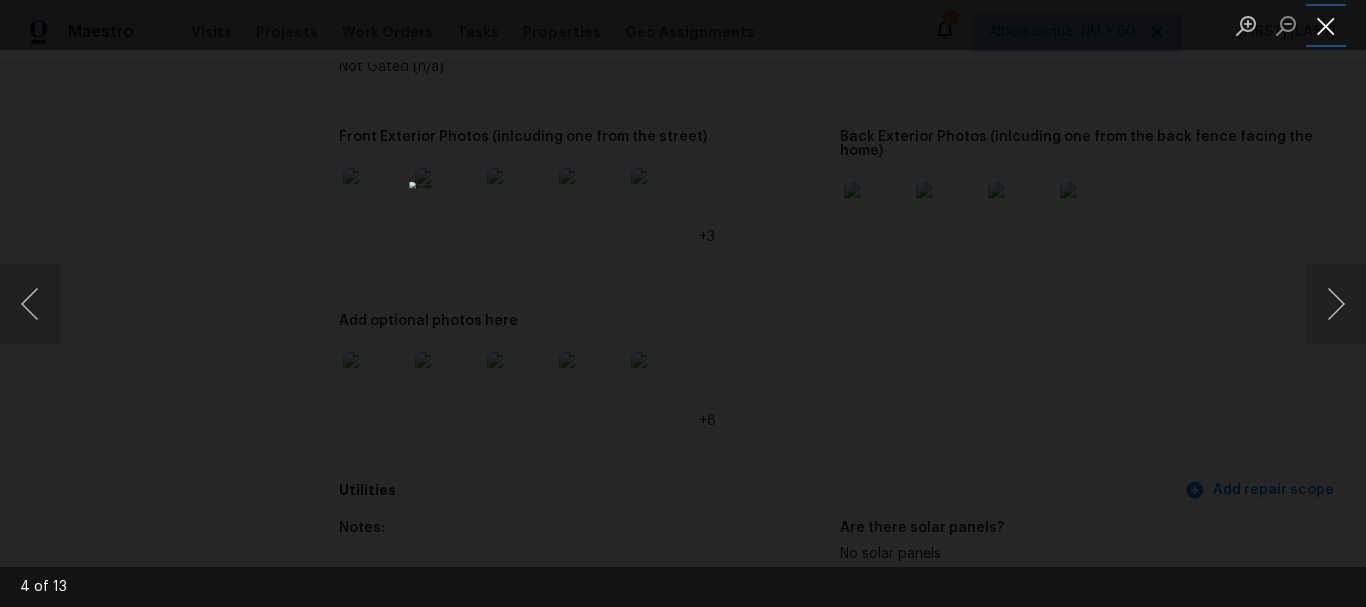 click at bounding box center (1326, 25) 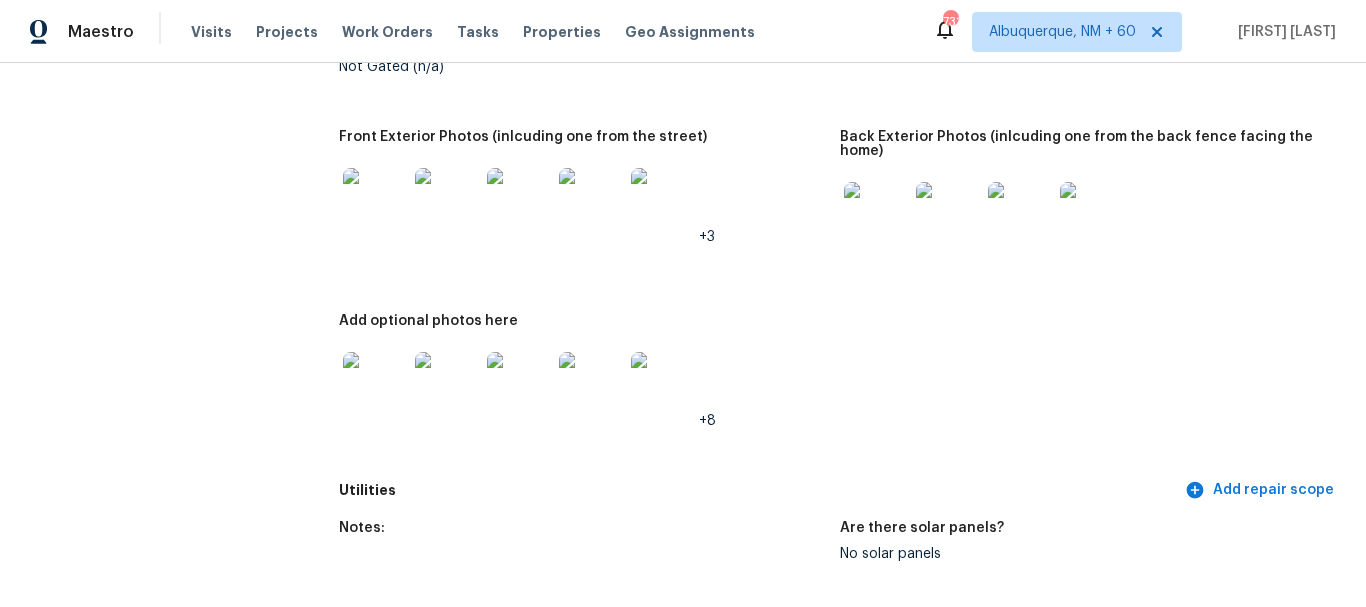 click at bounding box center (1092, 214) 